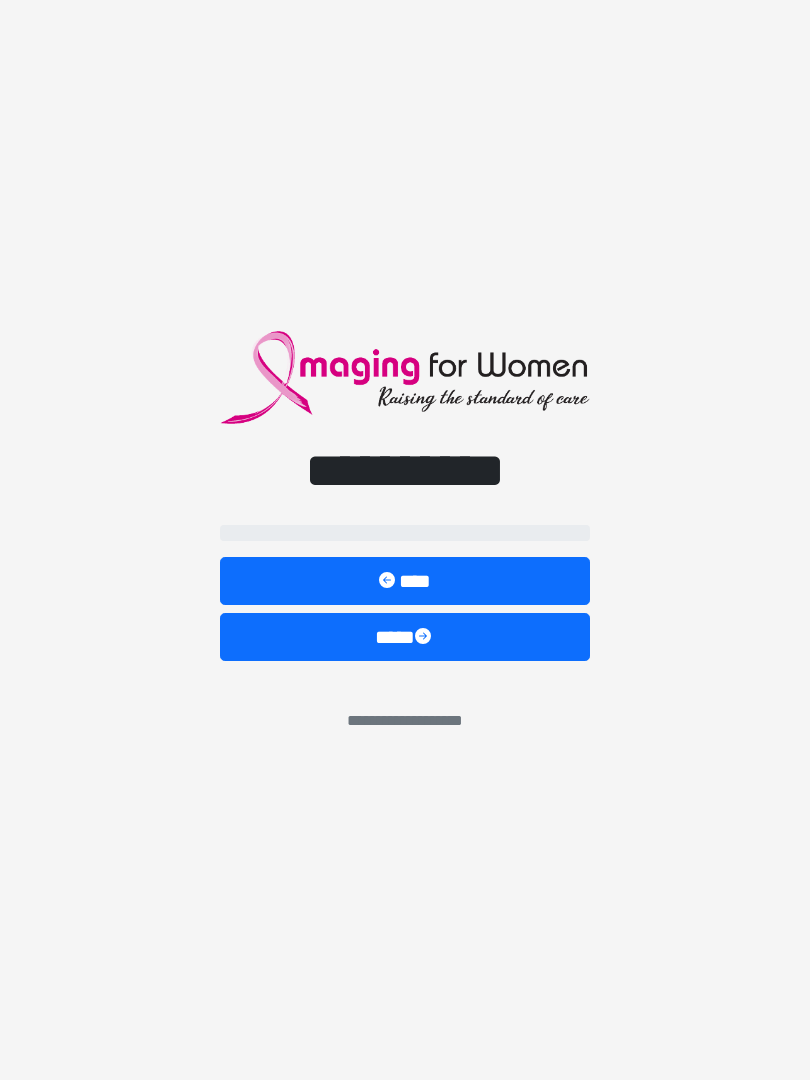 scroll, scrollTop: 0, scrollLeft: 0, axis: both 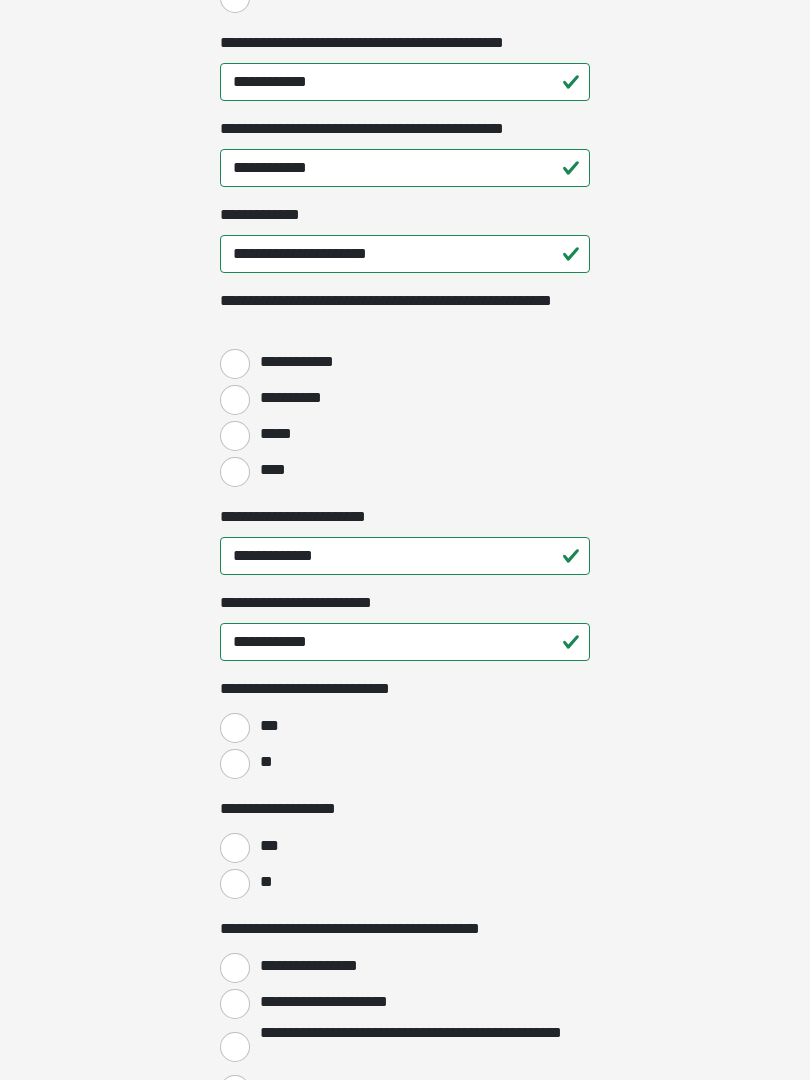 click on "**********" at bounding box center [235, 364] 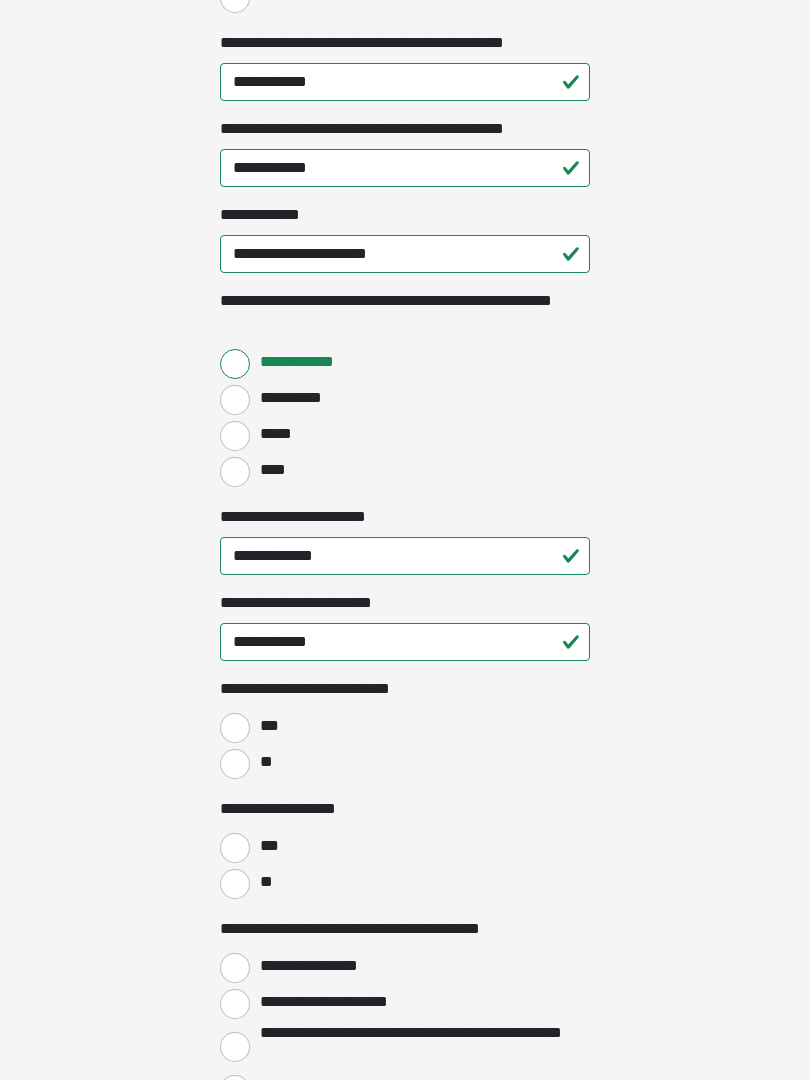 click on "**********" at bounding box center (405, 556) 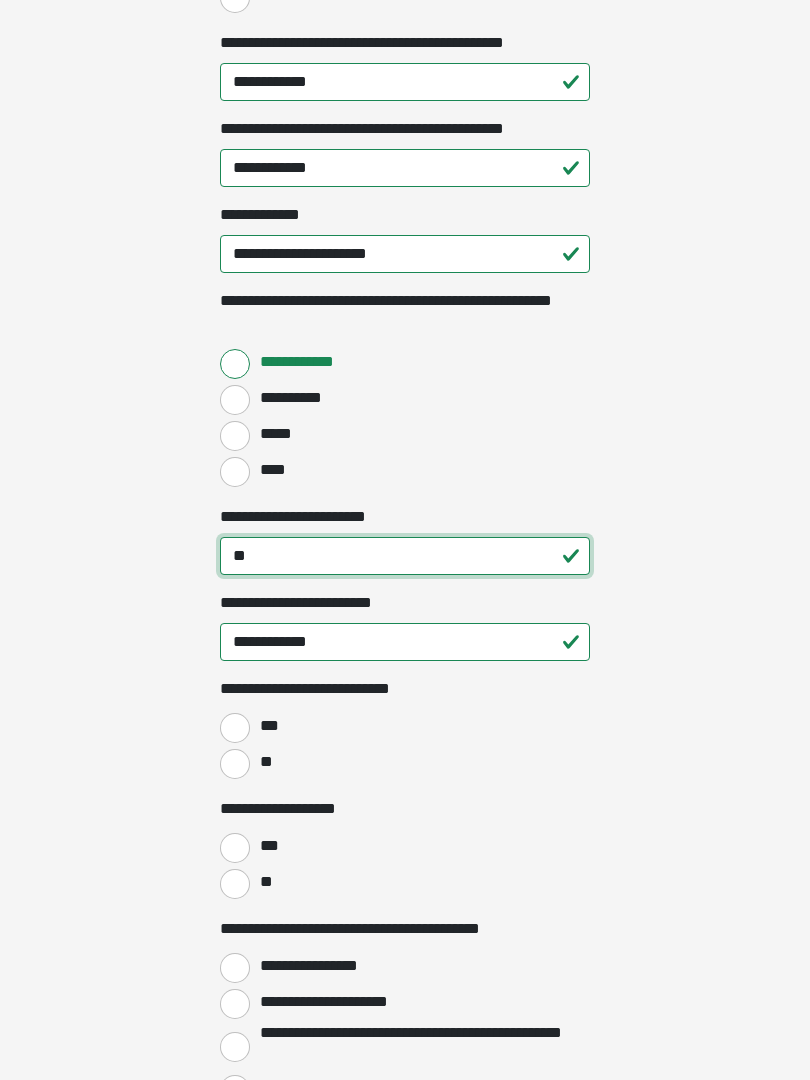 type on "*" 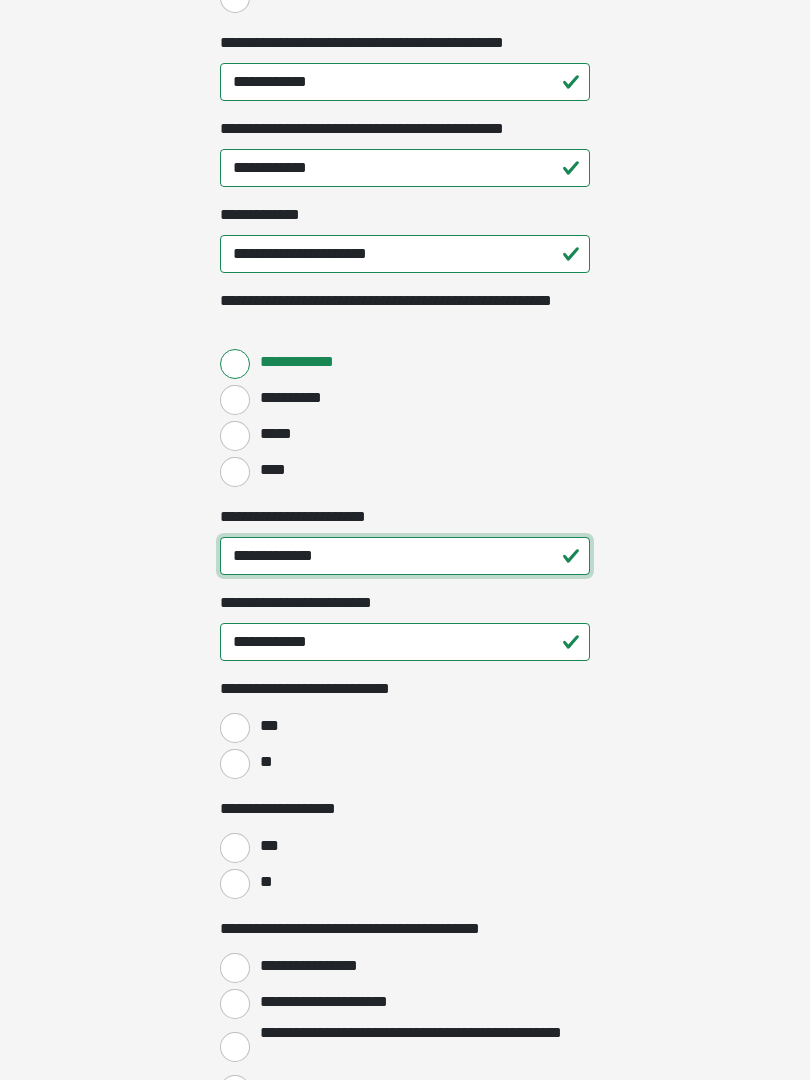 type on "**********" 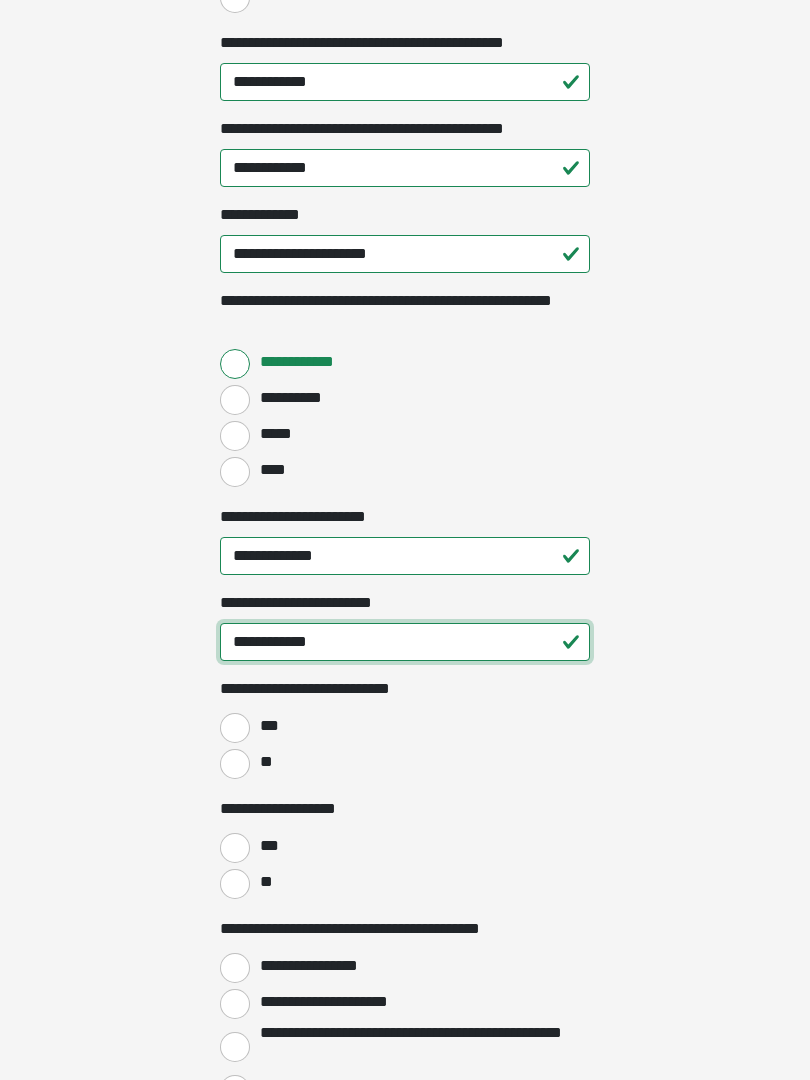 click on "**********" at bounding box center [405, 642] 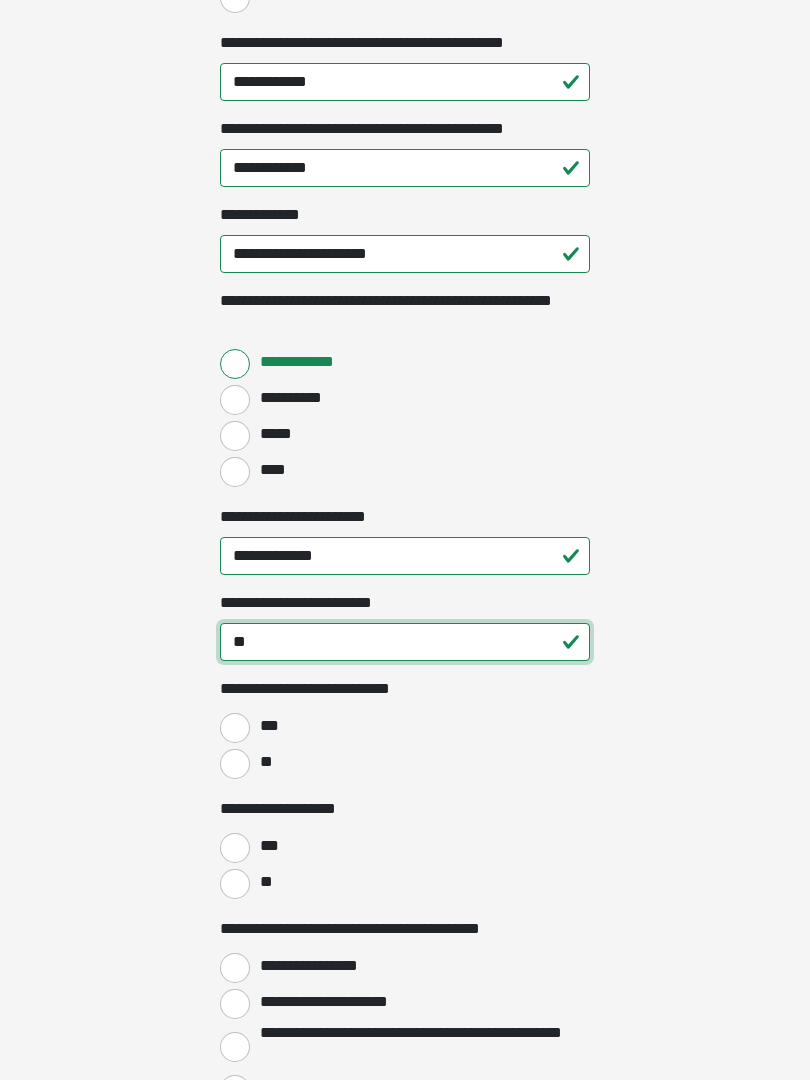 type on "*" 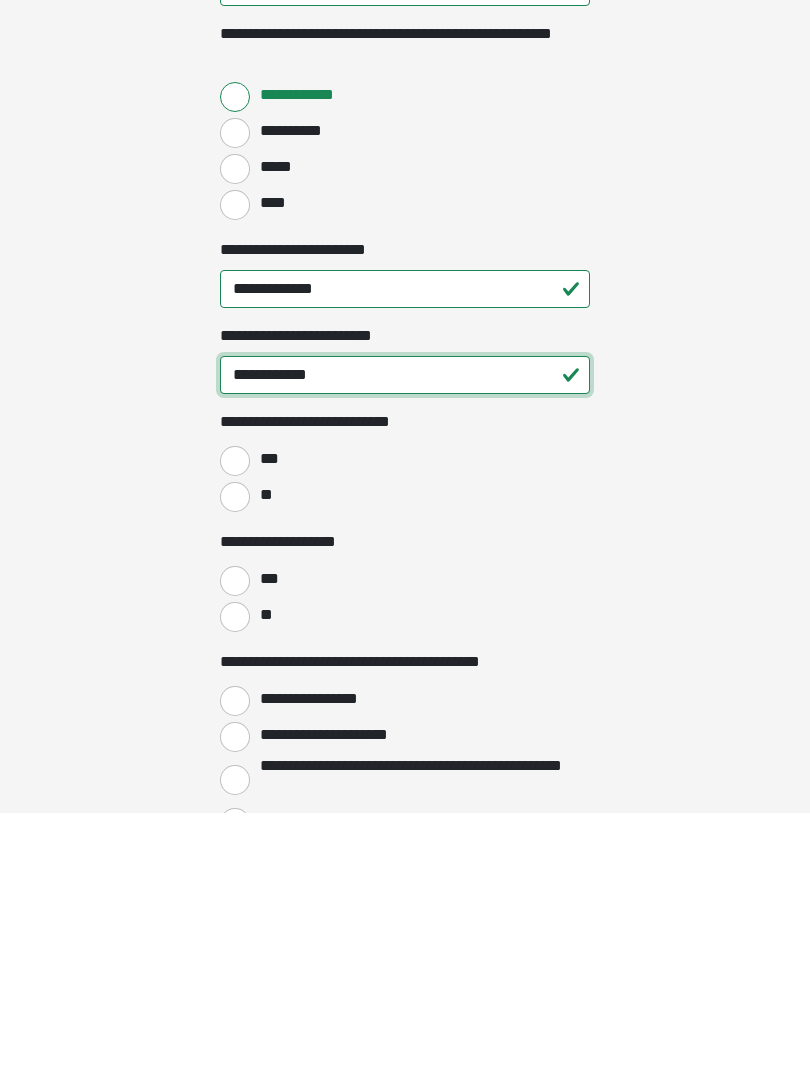 type on "**********" 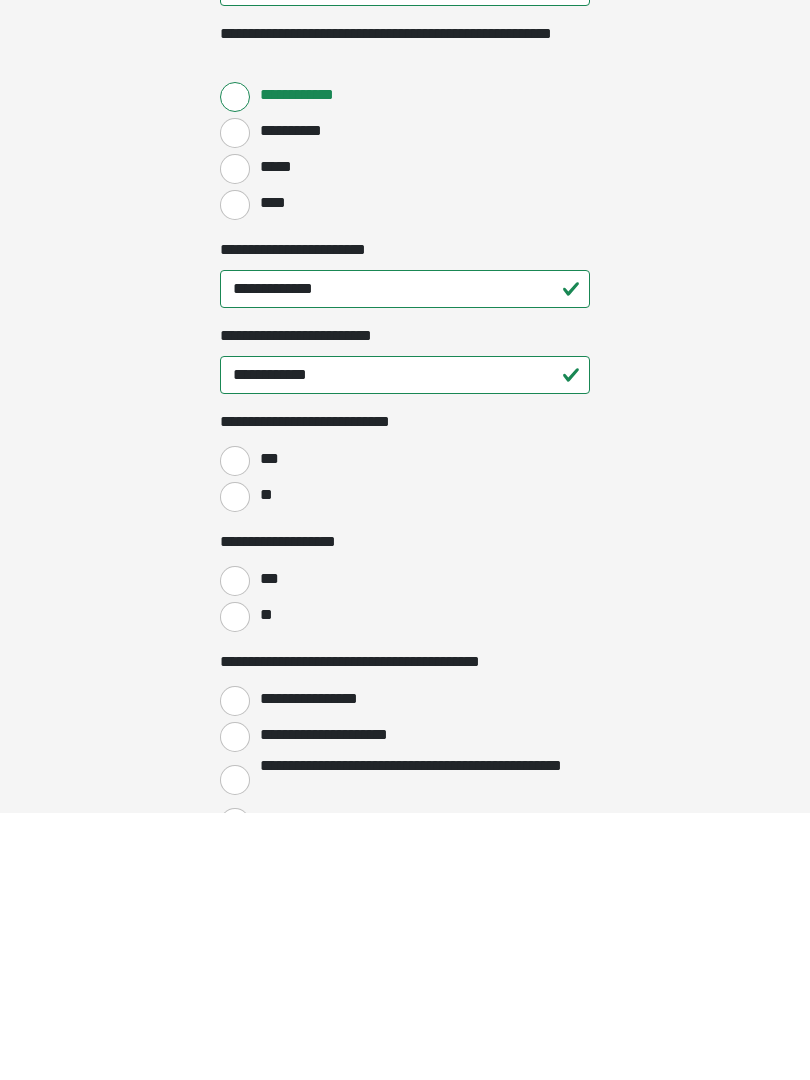 click on "**" at bounding box center (235, 764) 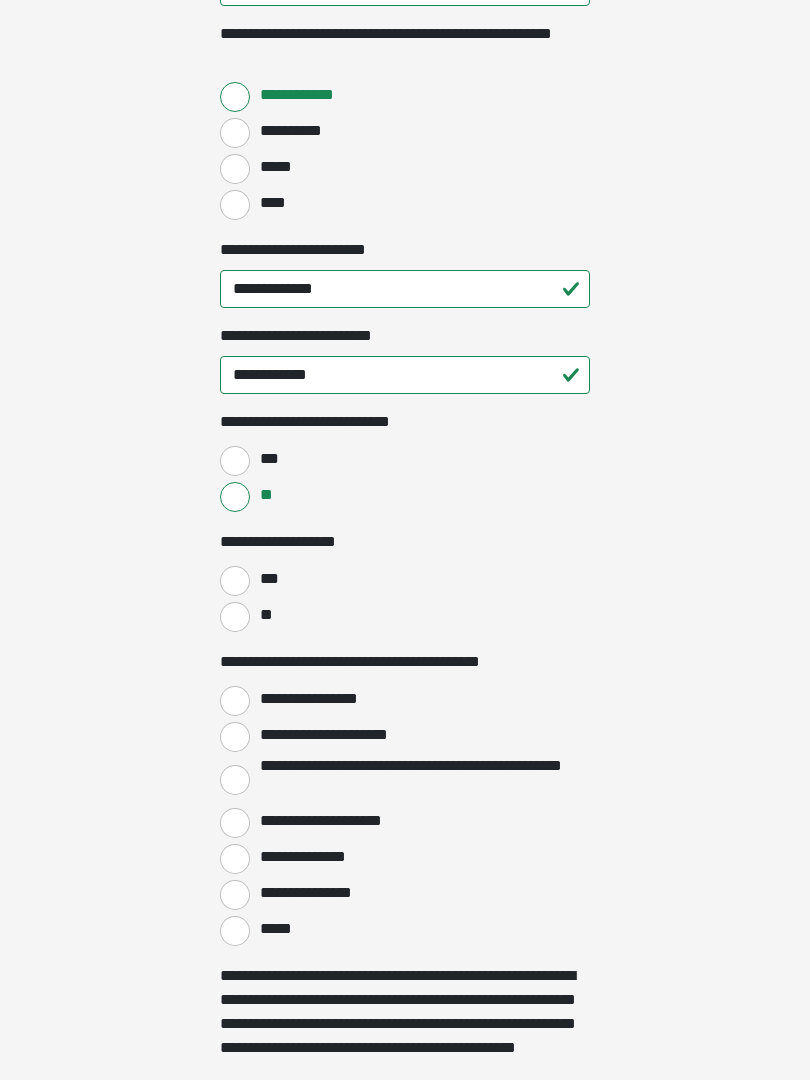 click on "**" at bounding box center [235, 617] 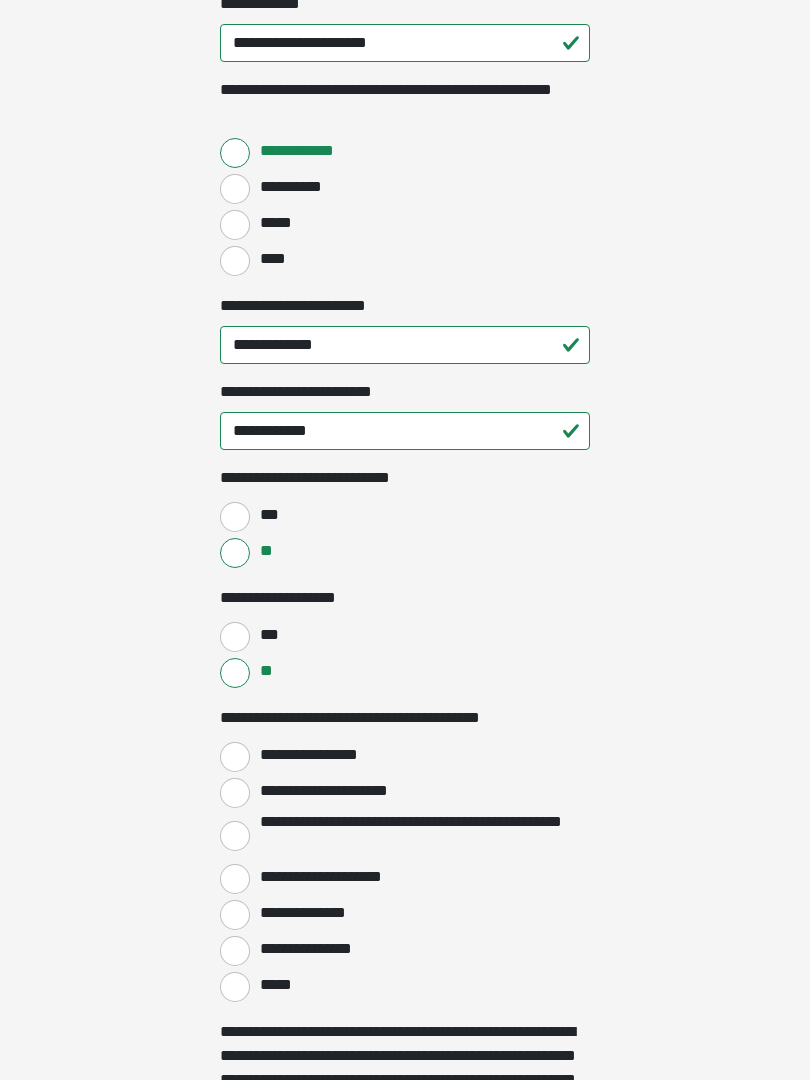 scroll, scrollTop: 2696, scrollLeft: 0, axis: vertical 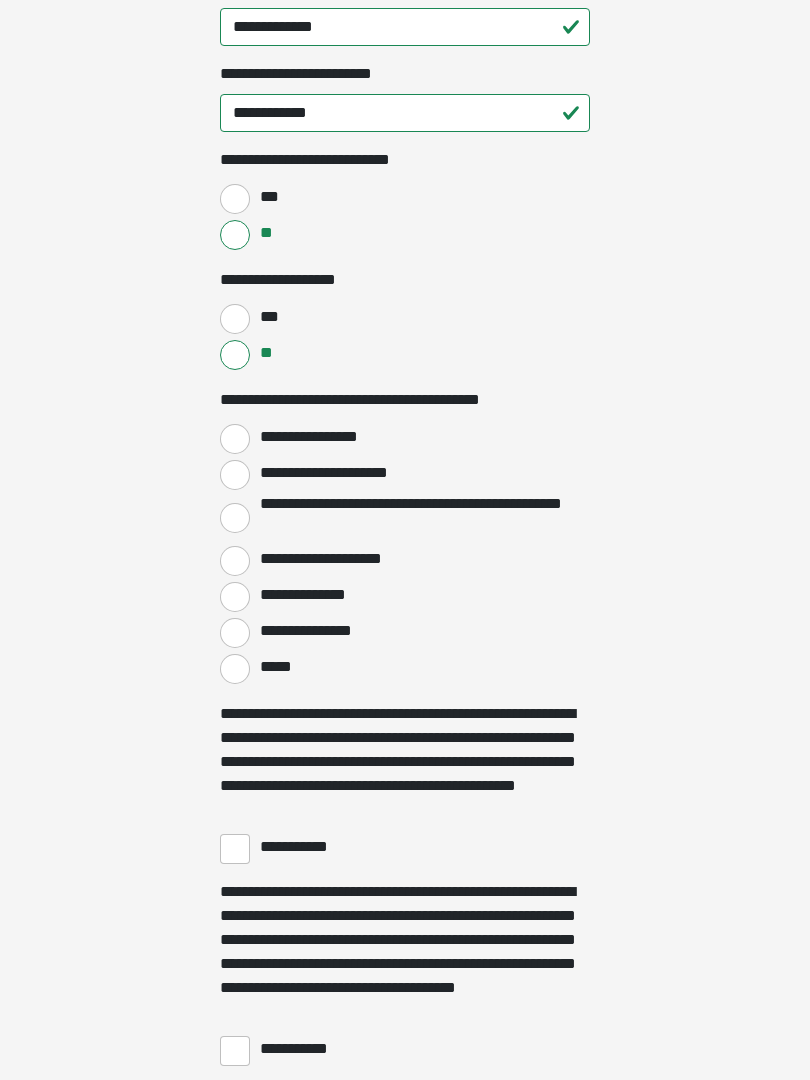 click on "**********" at bounding box center [235, 439] 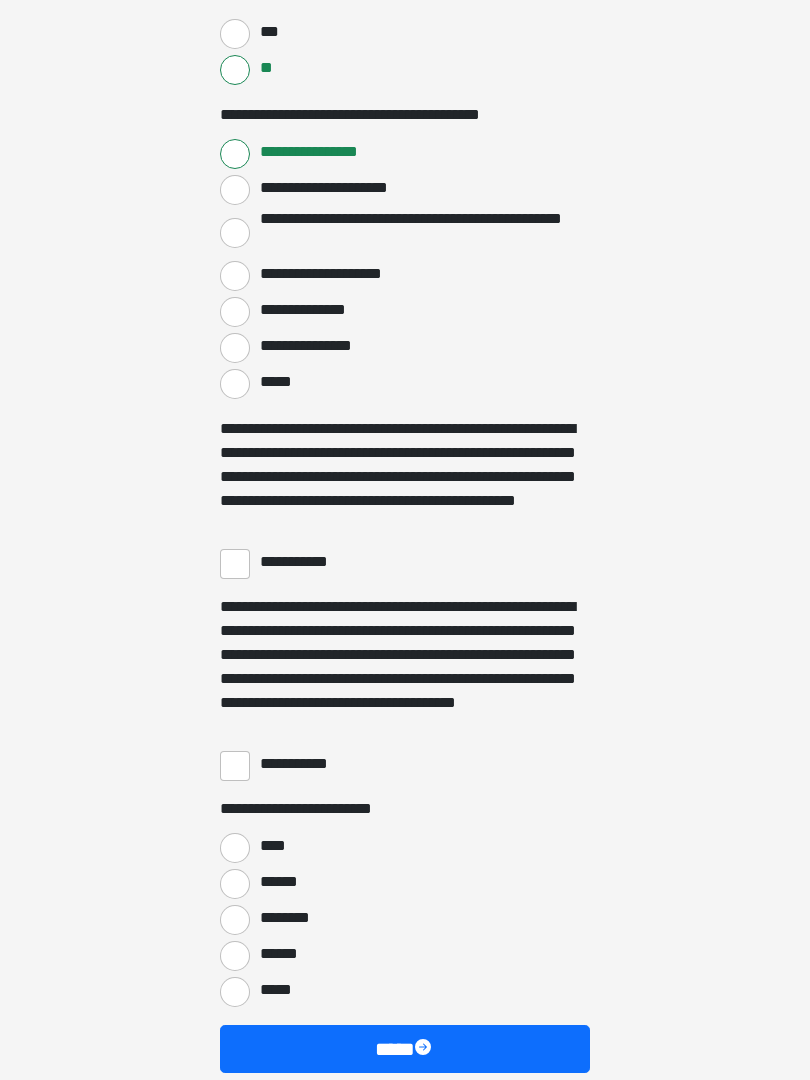 click on "**********" at bounding box center [235, 564] 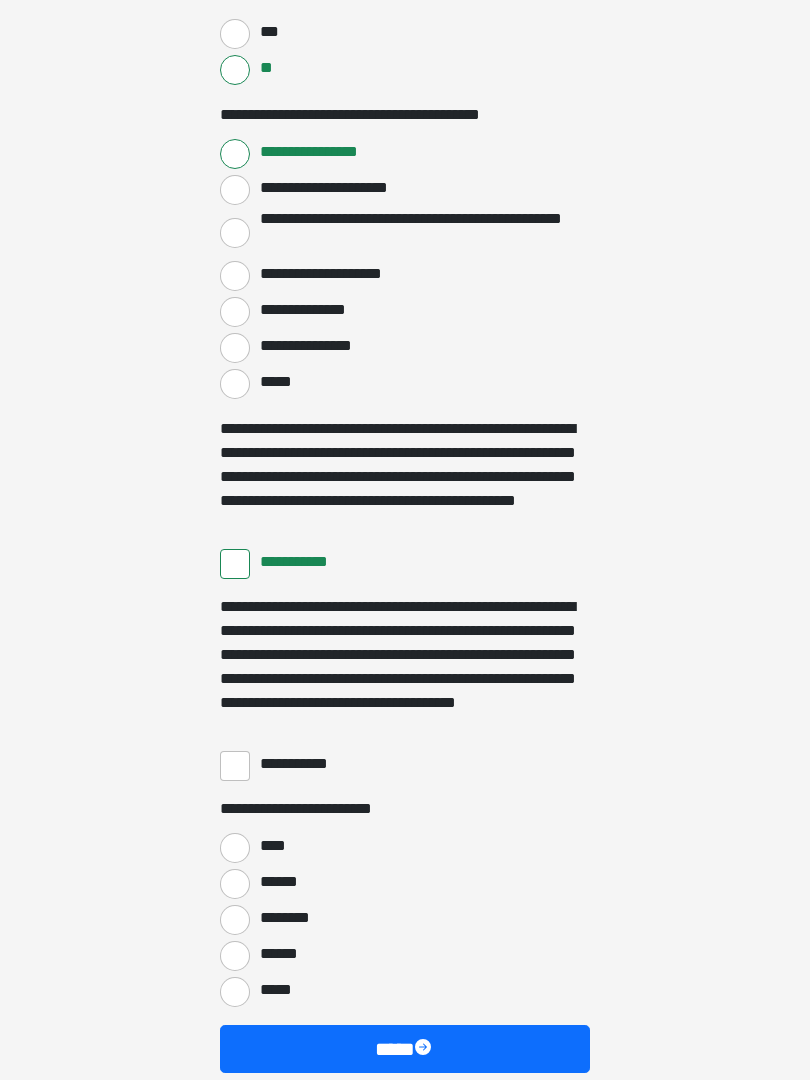 click on "**********" at bounding box center [235, 766] 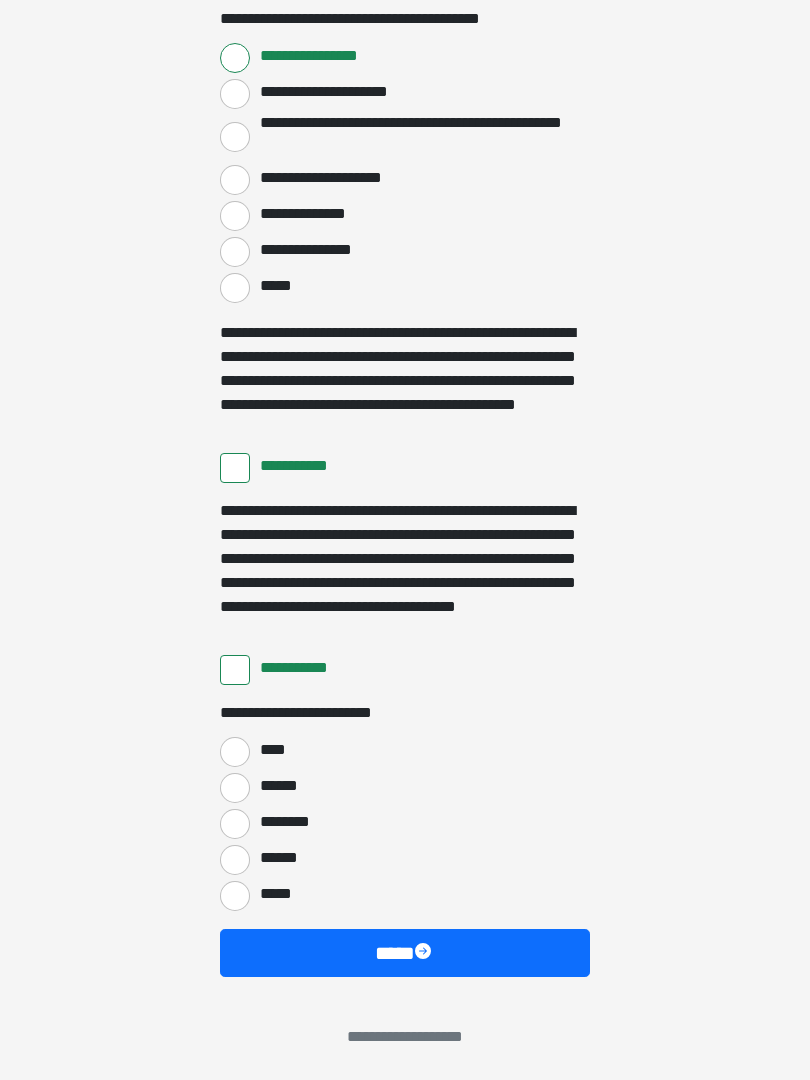 scroll, scrollTop: 3397, scrollLeft: 0, axis: vertical 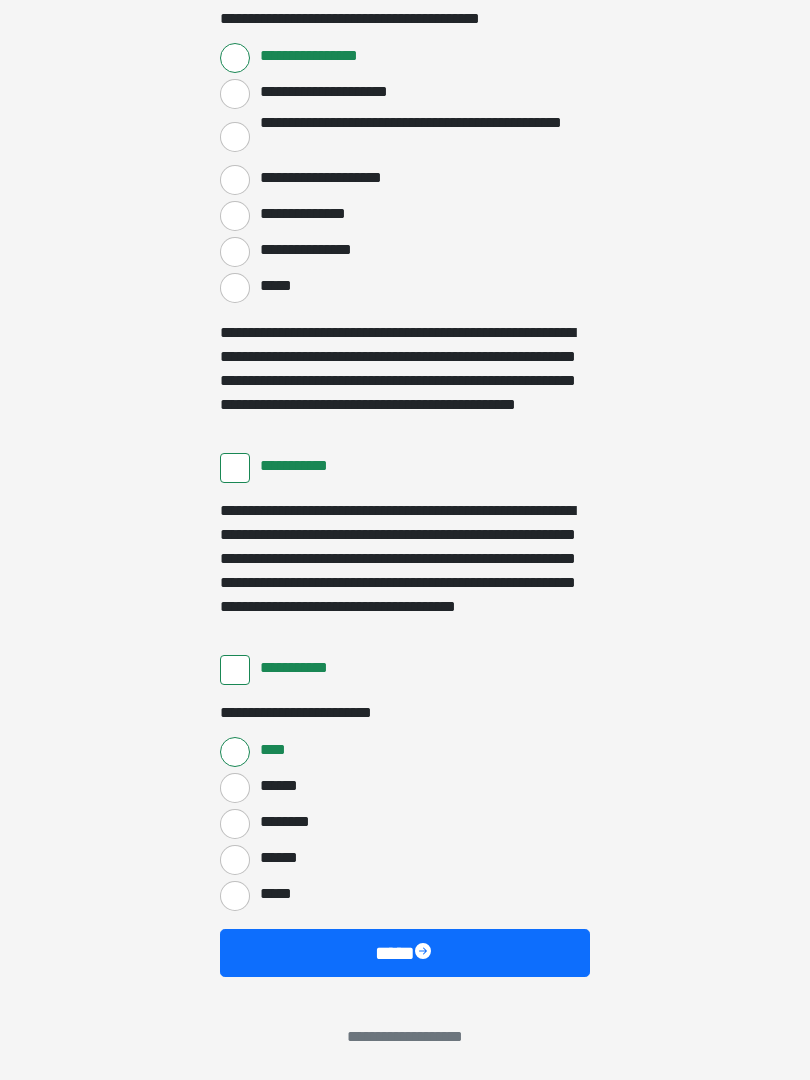 click on "****" at bounding box center (405, 953) 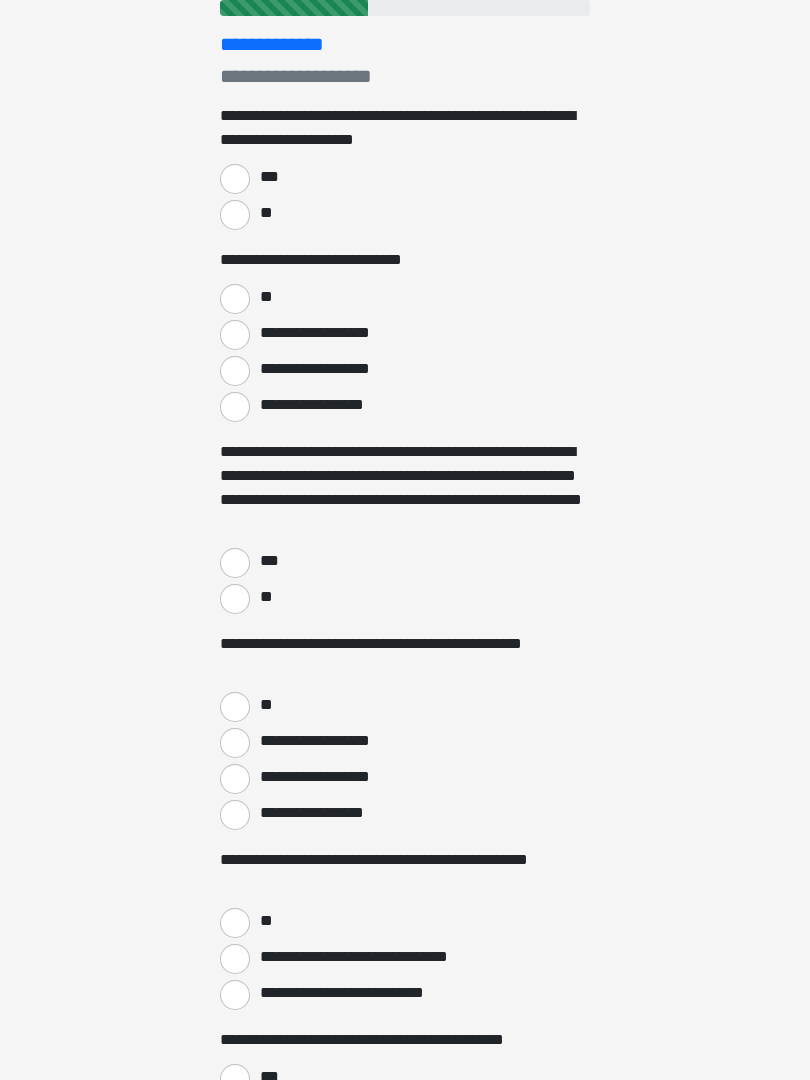 scroll, scrollTop: 0, scrollLeft: 0, axis: both 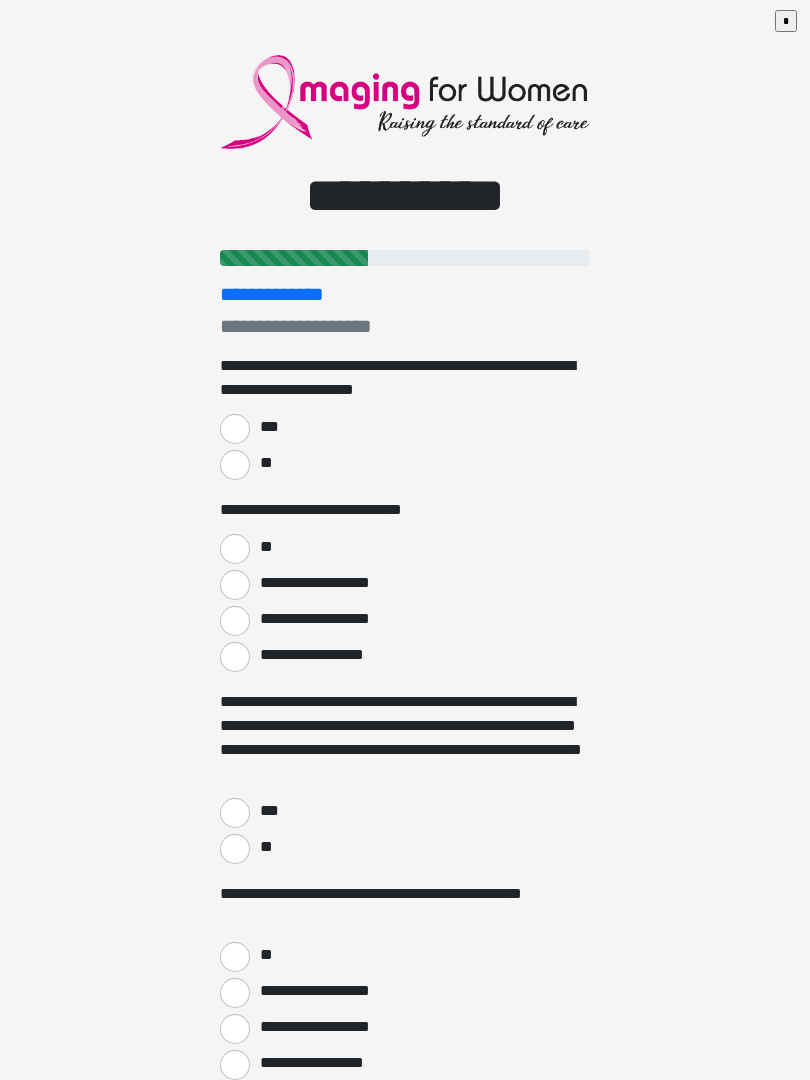 click on "***" at bounding box center [235, 429] 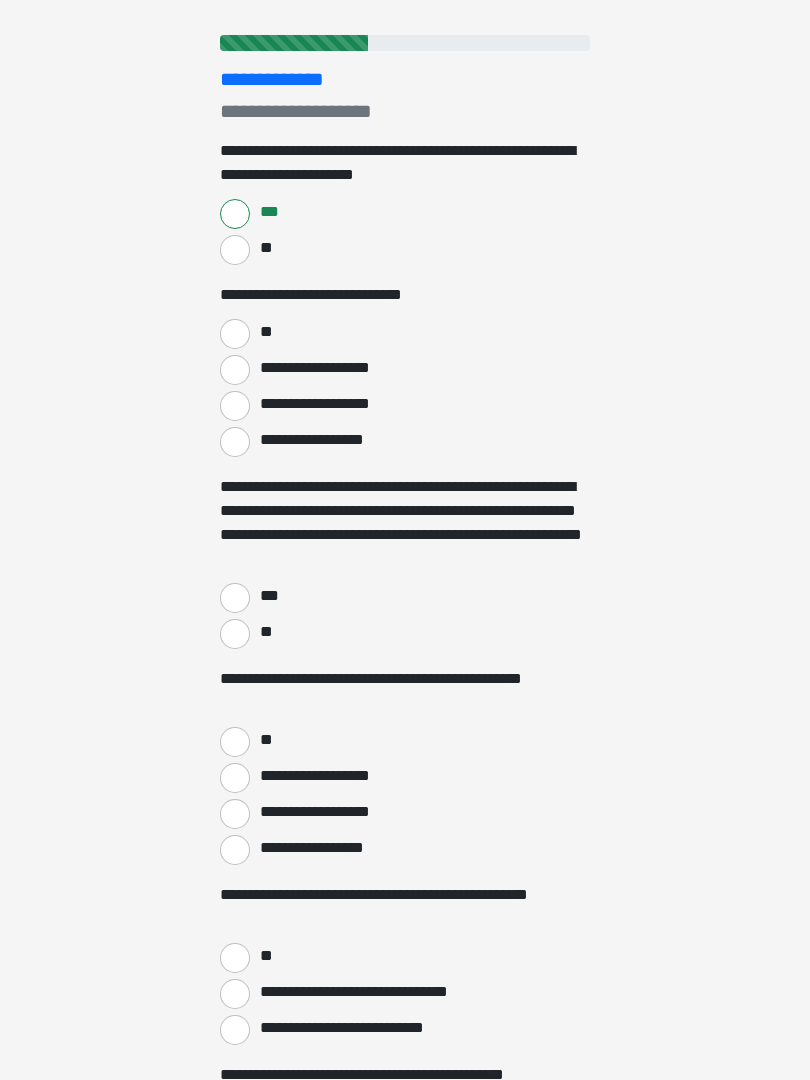 scroll, scrollTop: 215, scrollLeft: 0, axis: vertical 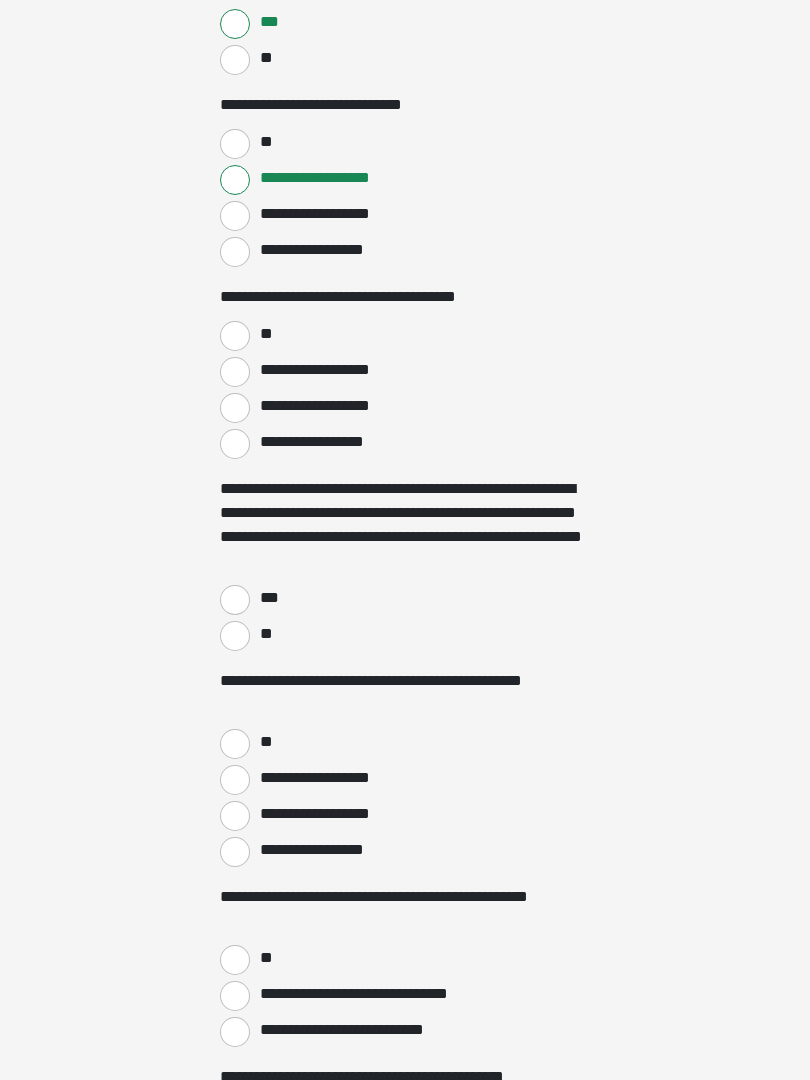 click on "**" at bounding box center (235, 336) 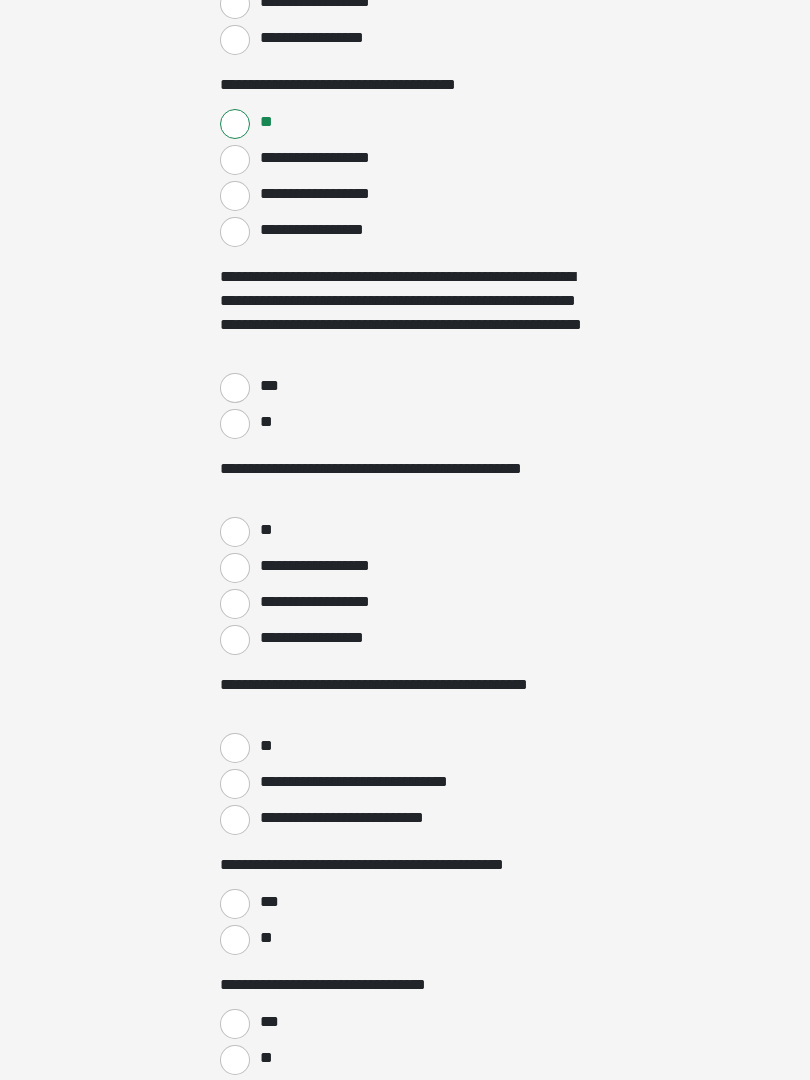 scroll, scrollTop: 617, scrollLeft: 0, axis: vertical 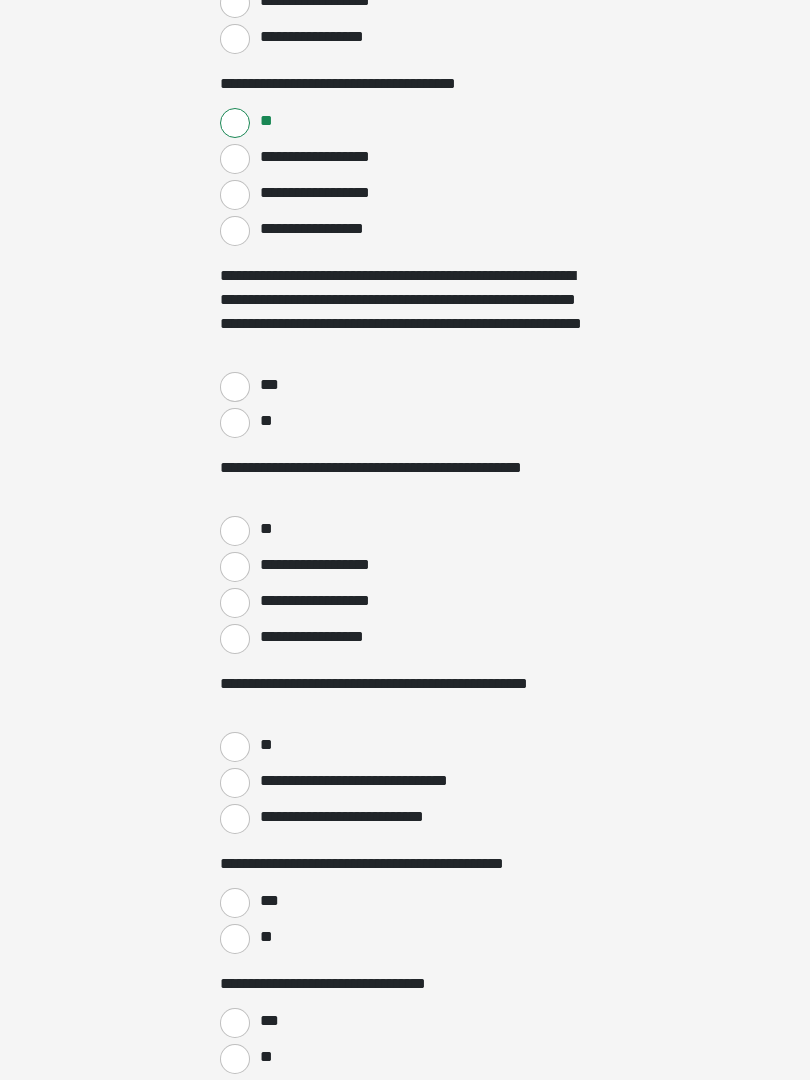 click on "***" at bounding box center (235, 387) 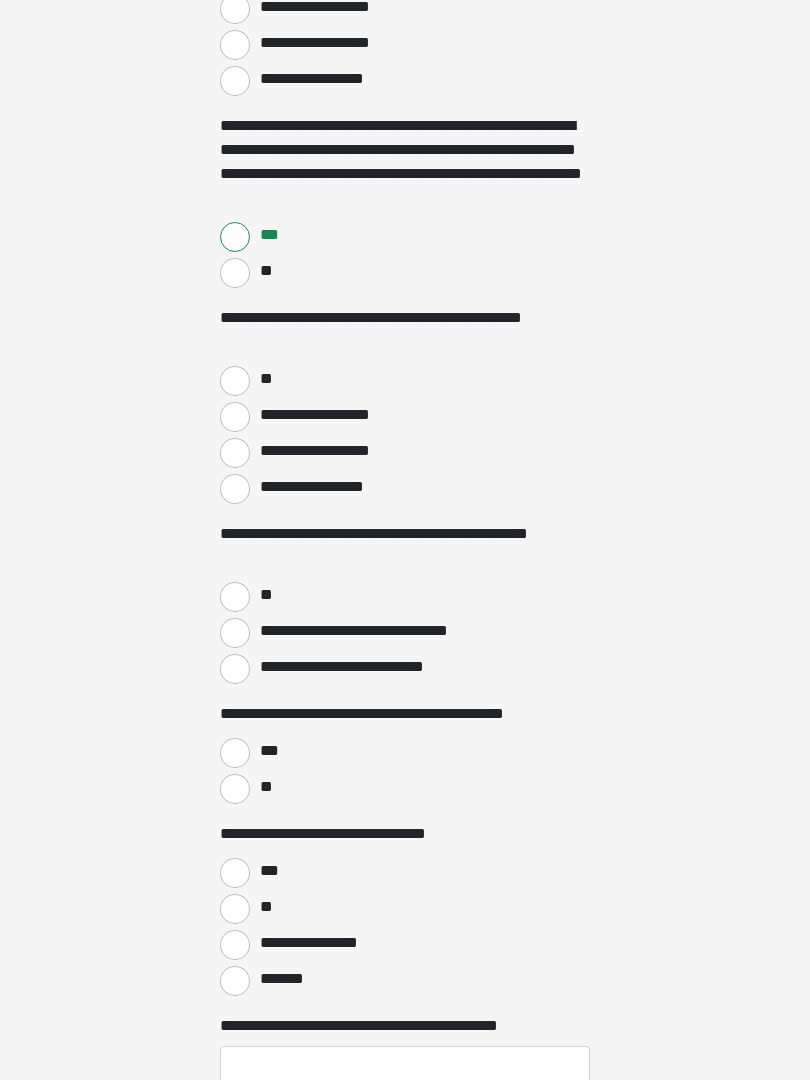 scroll, scrollTop: 770, scrollLeft: 0, axis: vertical 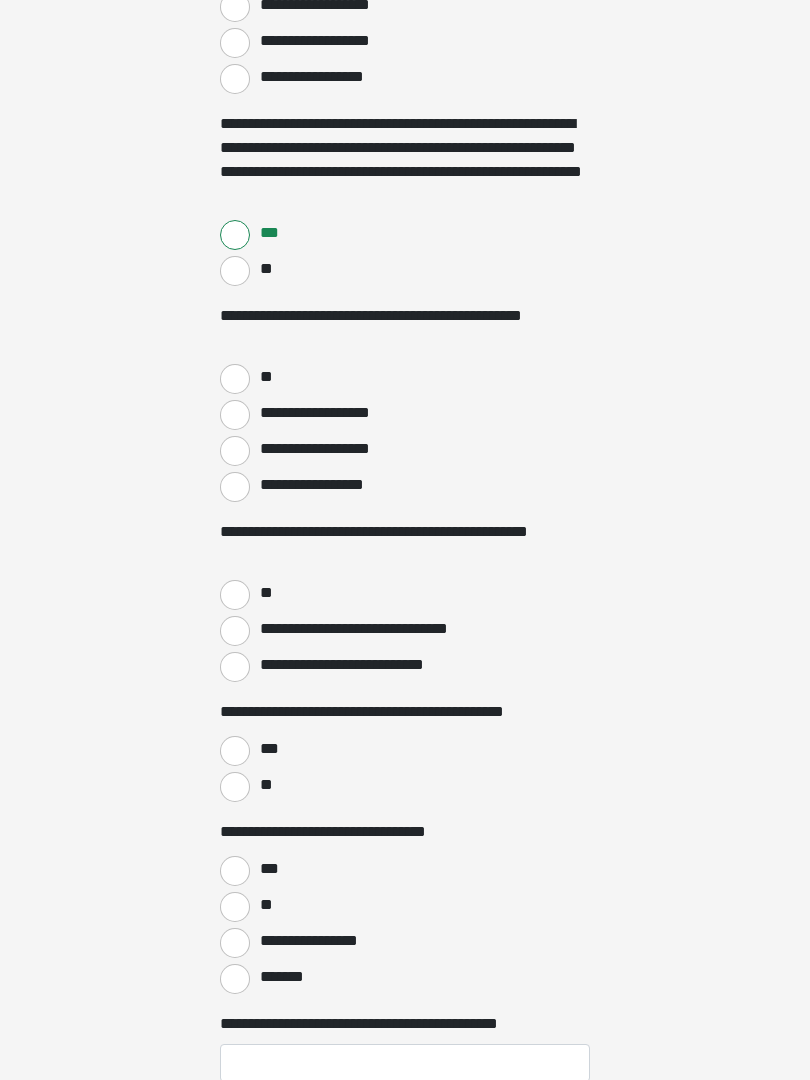 click on "**" at bounding box center (235, 379) 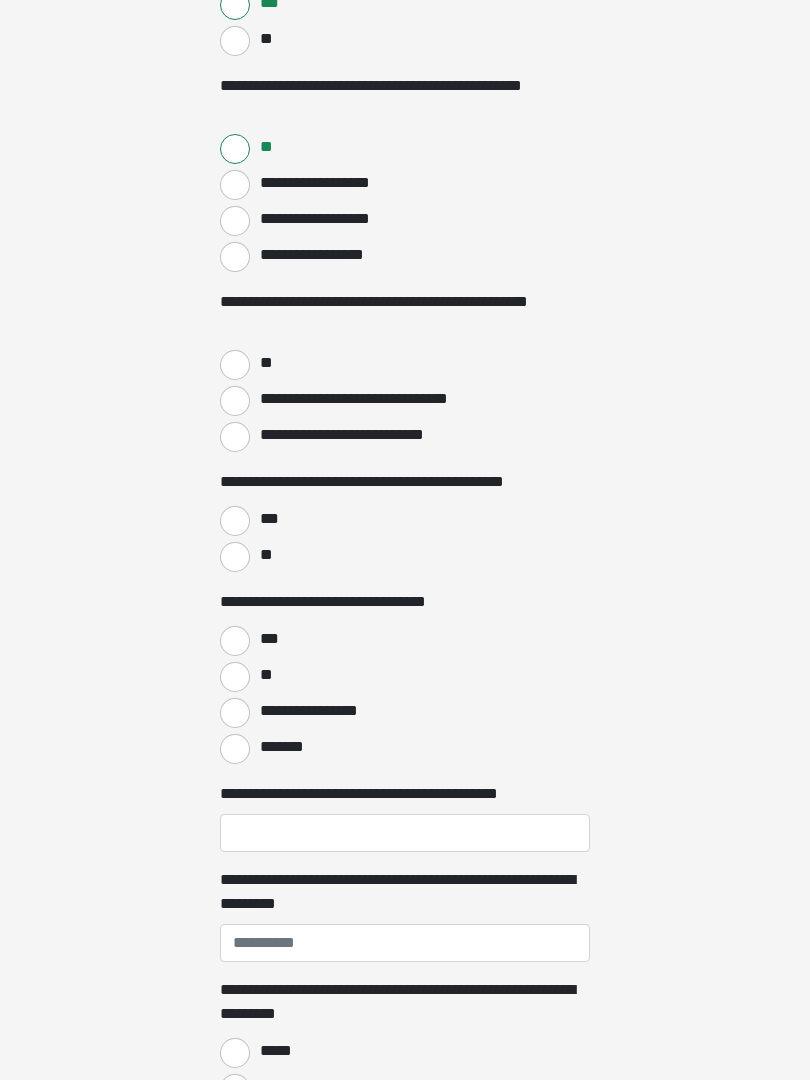 scroll, scrollTop: 1002, scrollLeft: 0, axis: vertical 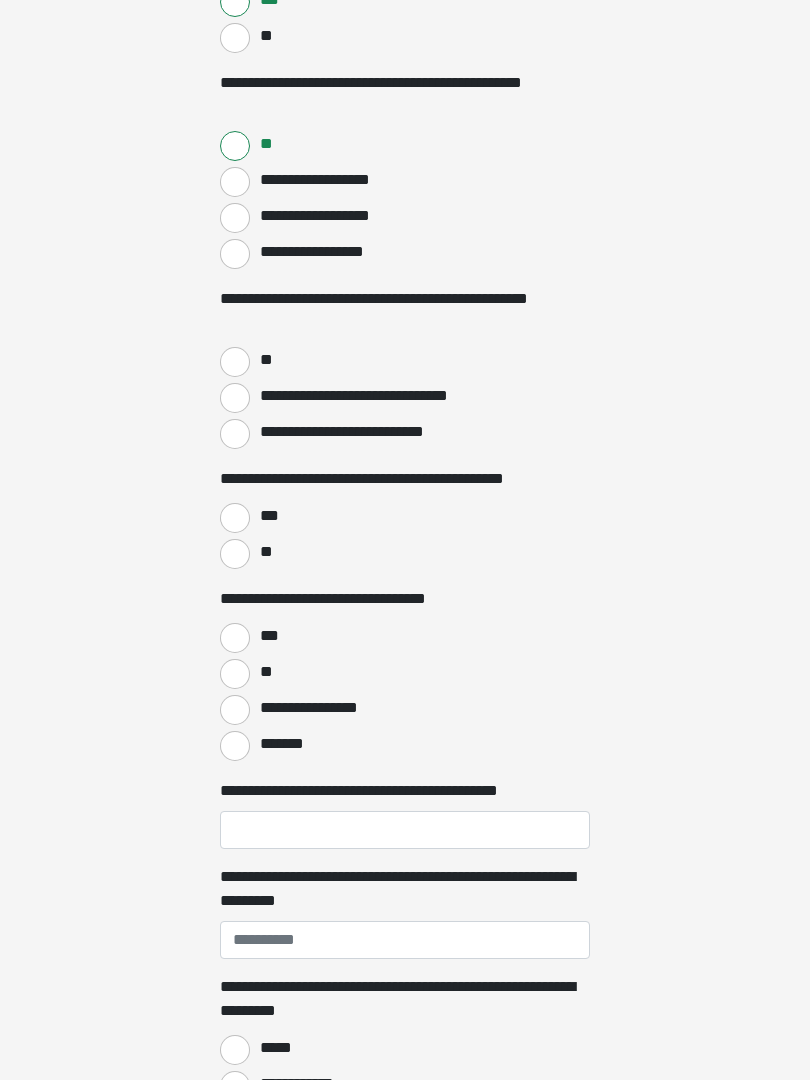 click on "**" at bounding box center (235, 362) 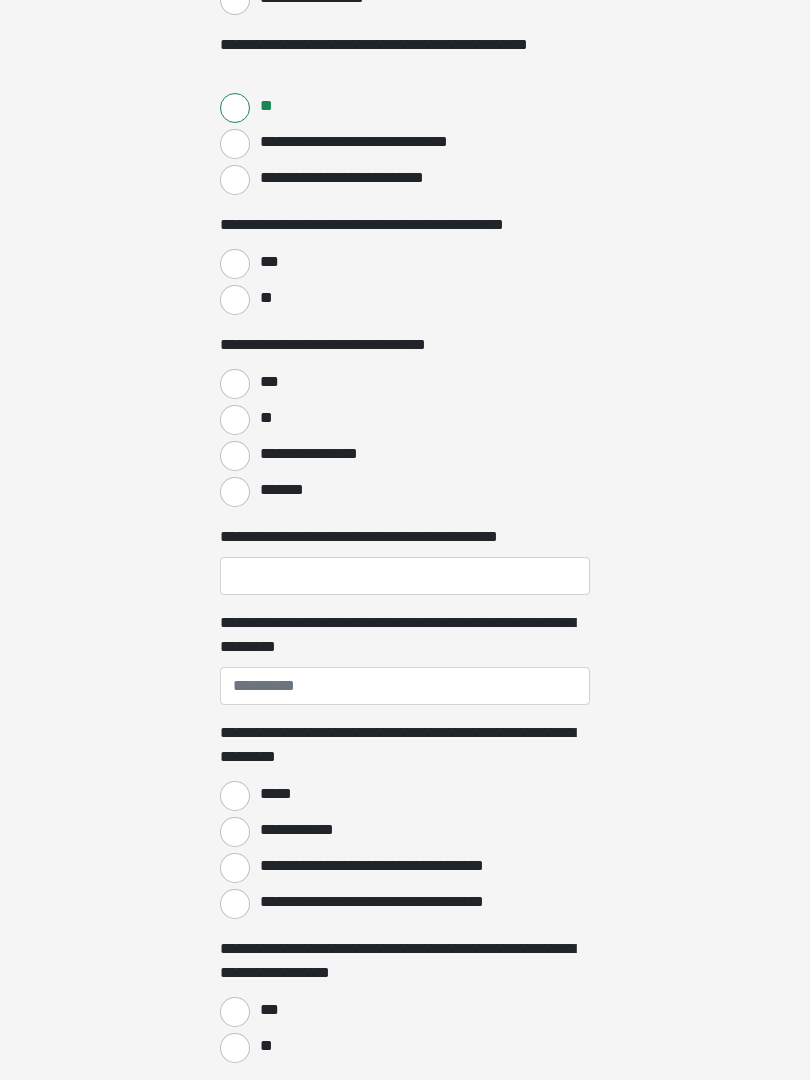 scroll, scrollTop: 1257, scrollLeft: 0, axis: vertical 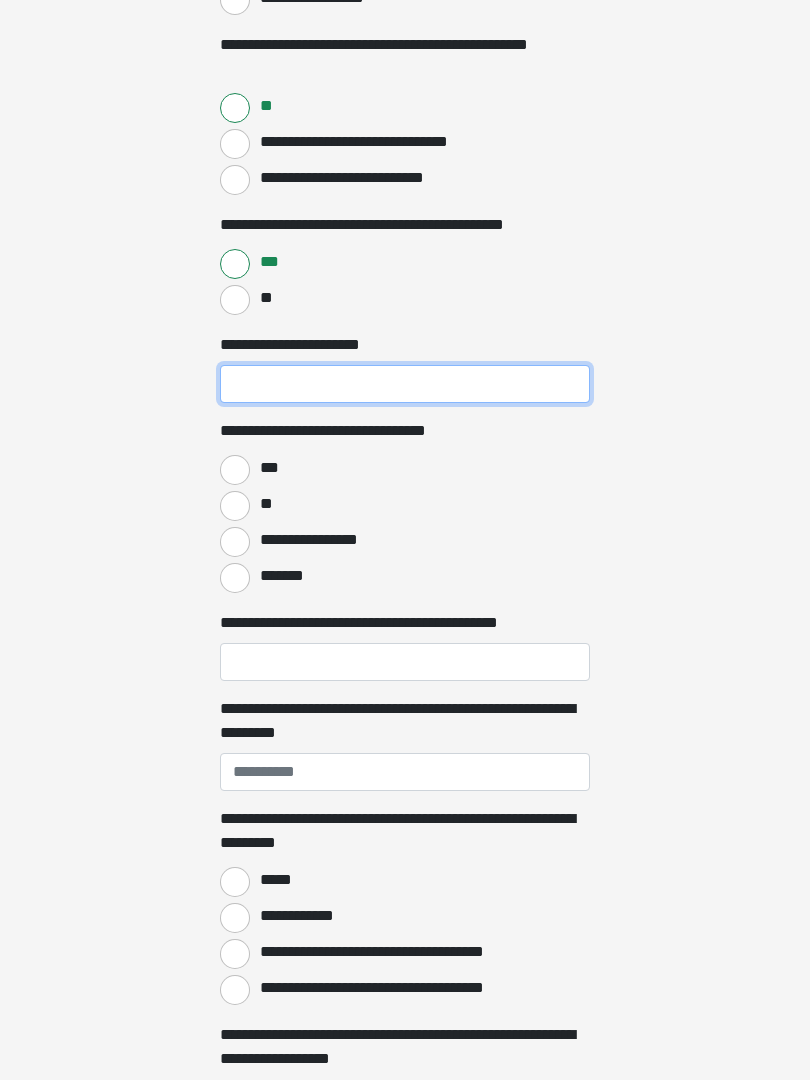 click on "**********" at bounding box center [405, 384] 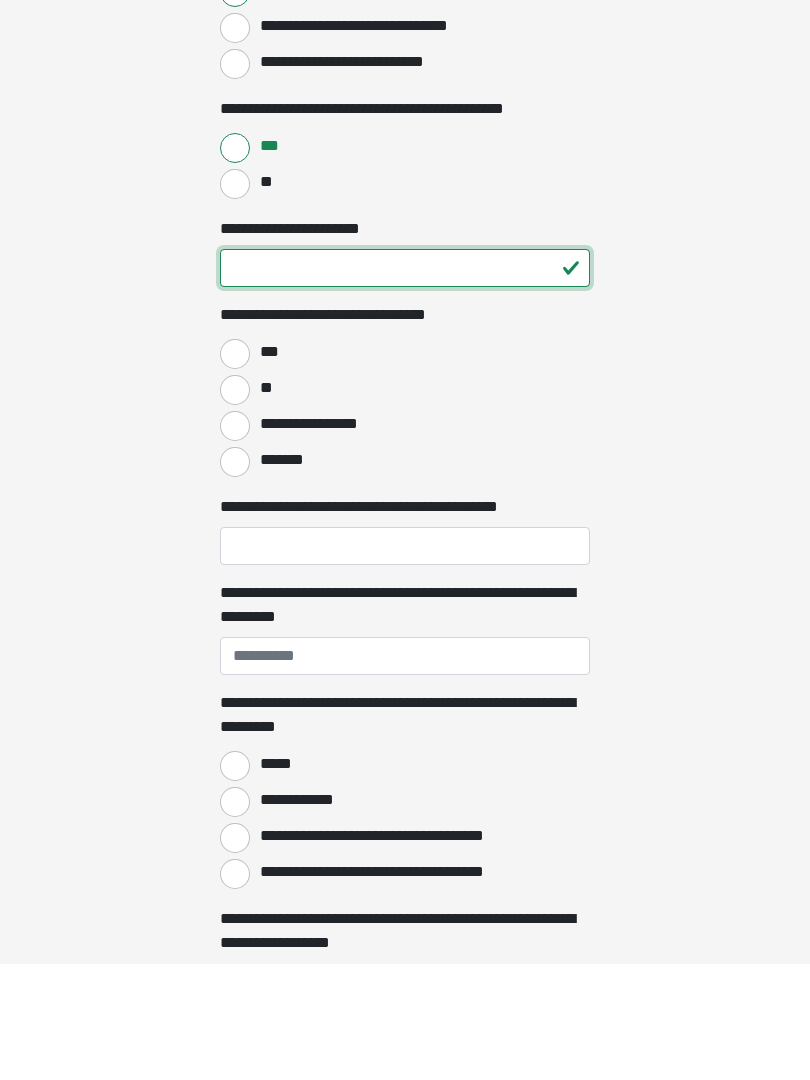 type on "**" 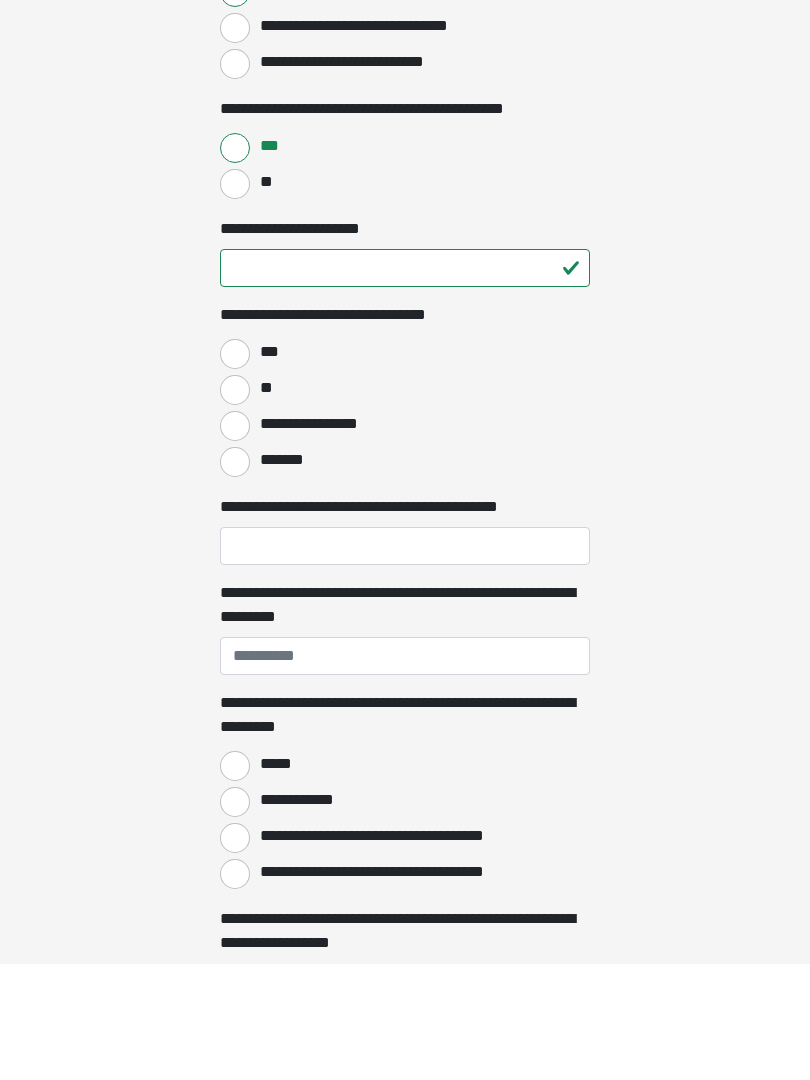 click on "**" at bounding box center [235, 506] 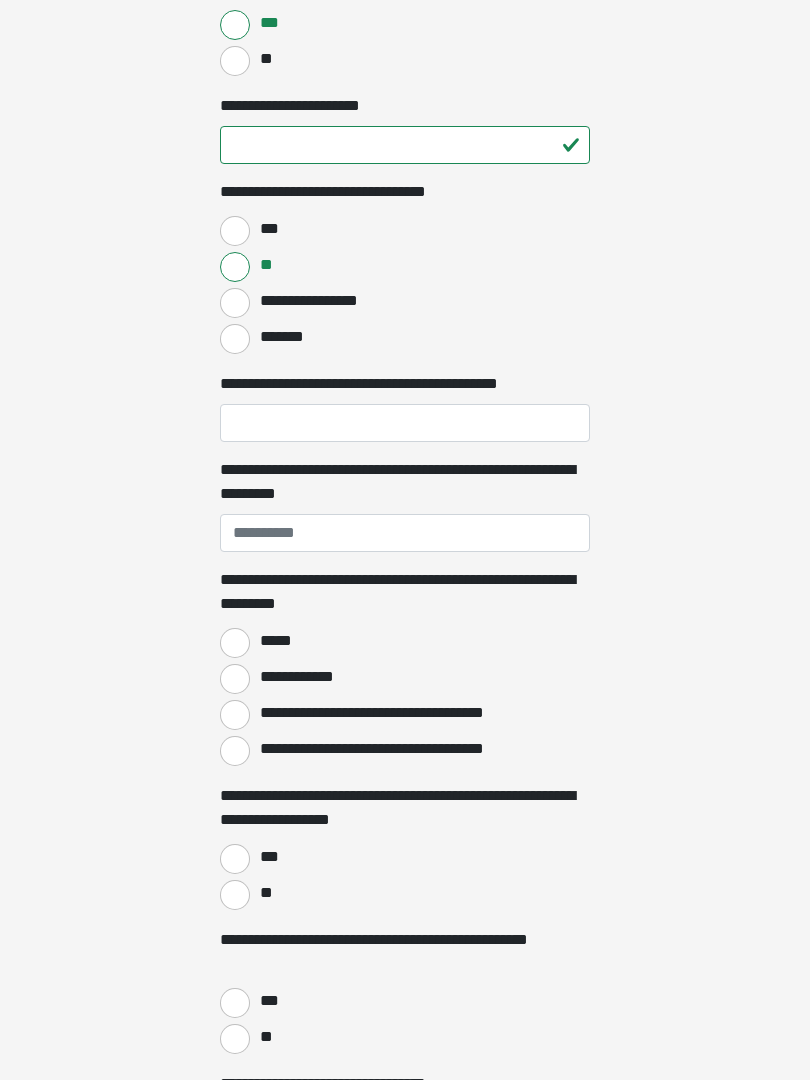 scroll, scrollTop: 1496, scrollLeft: 0, axis: vertical 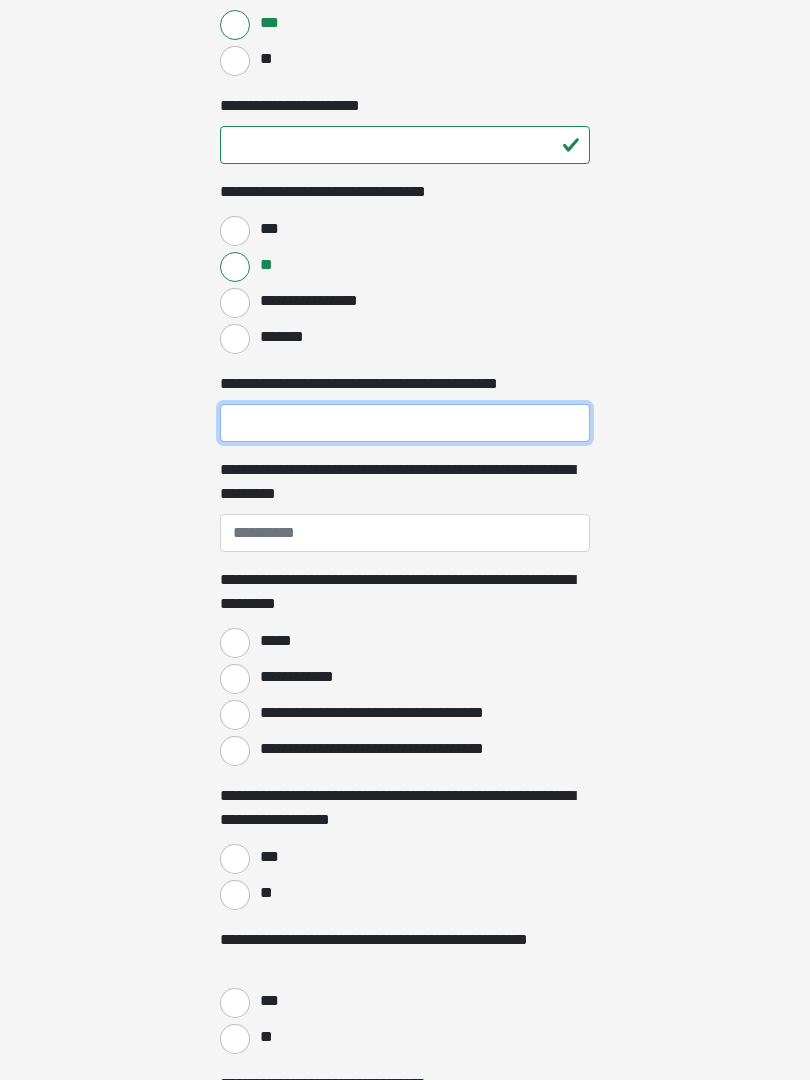 click on "**********" at bounding box center (405, 423) 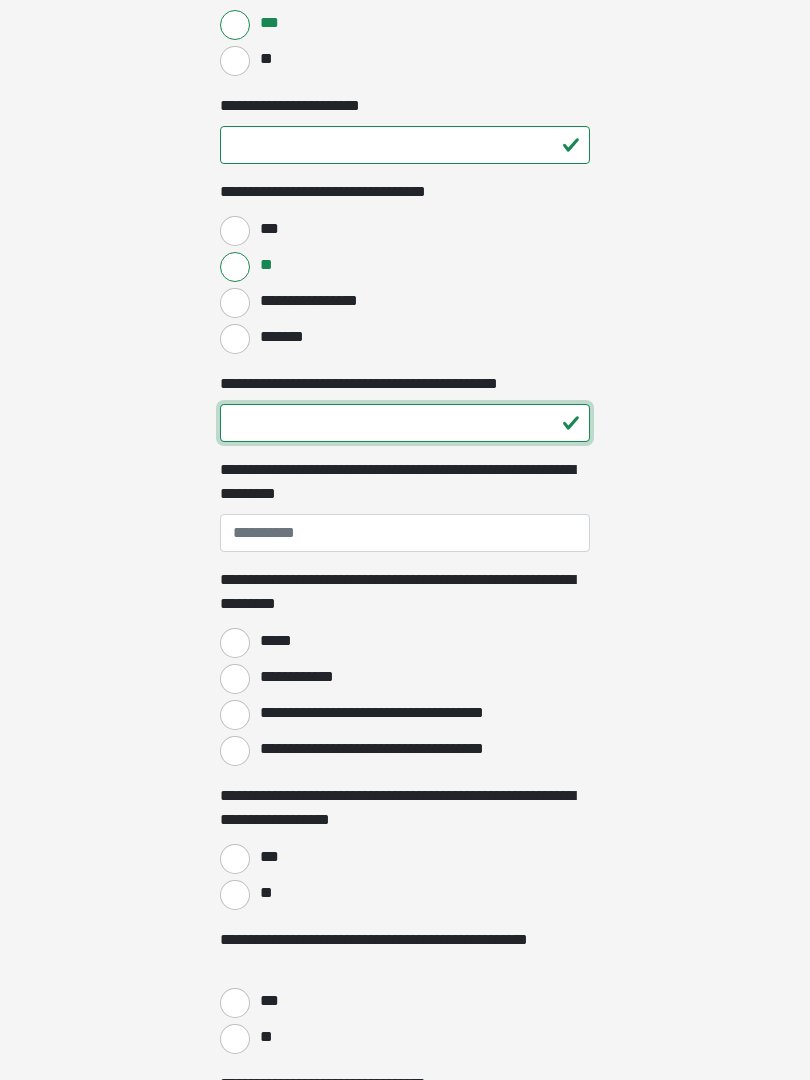 type on "**" 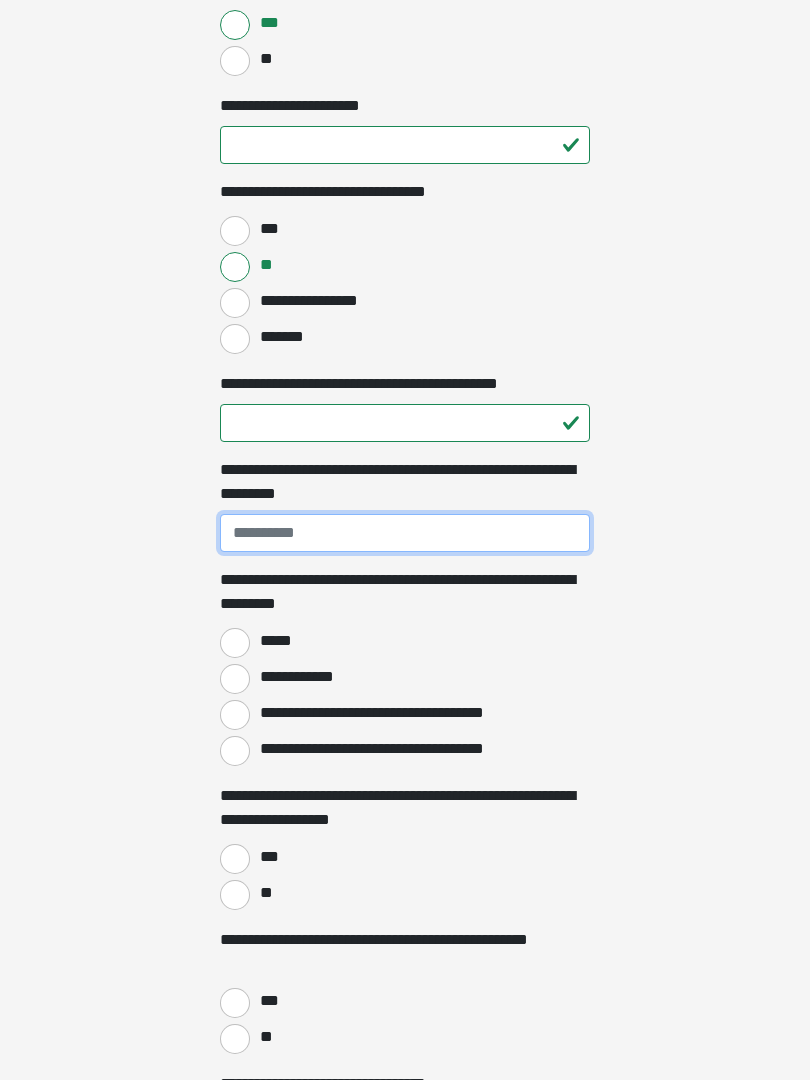 click on "**********" at bounding box center (405, 533) 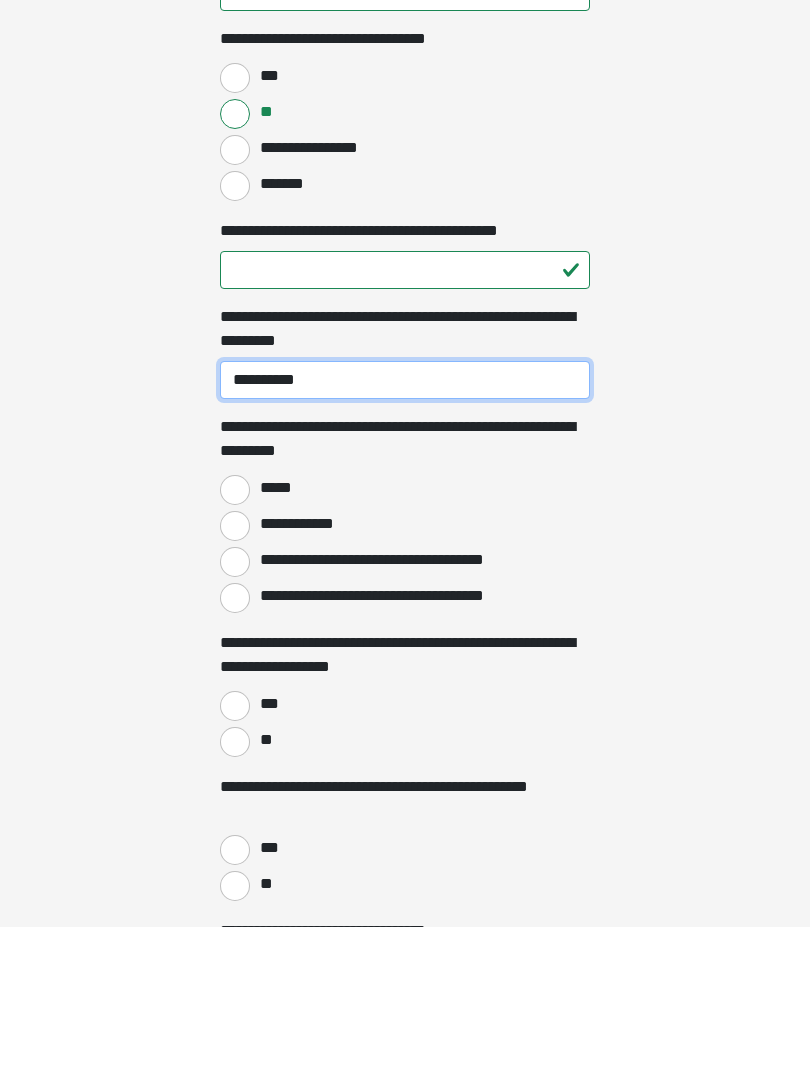 click on "**********" at bounding box center (405, 533) 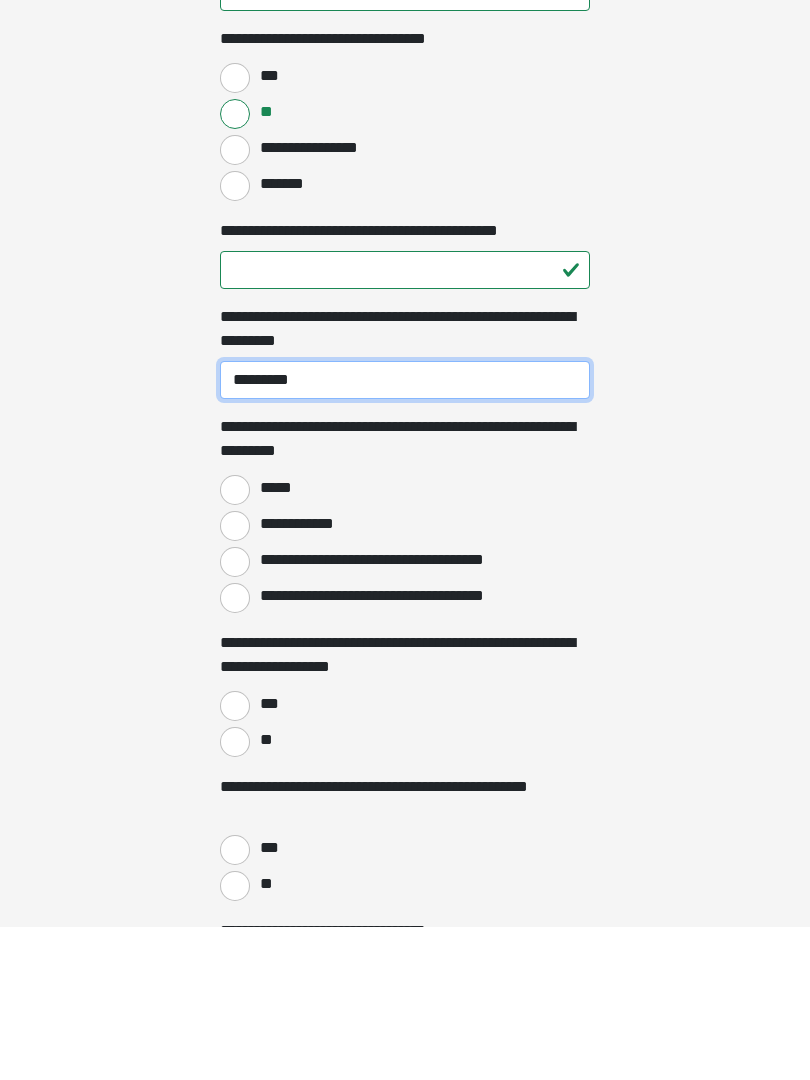 type on "**********" 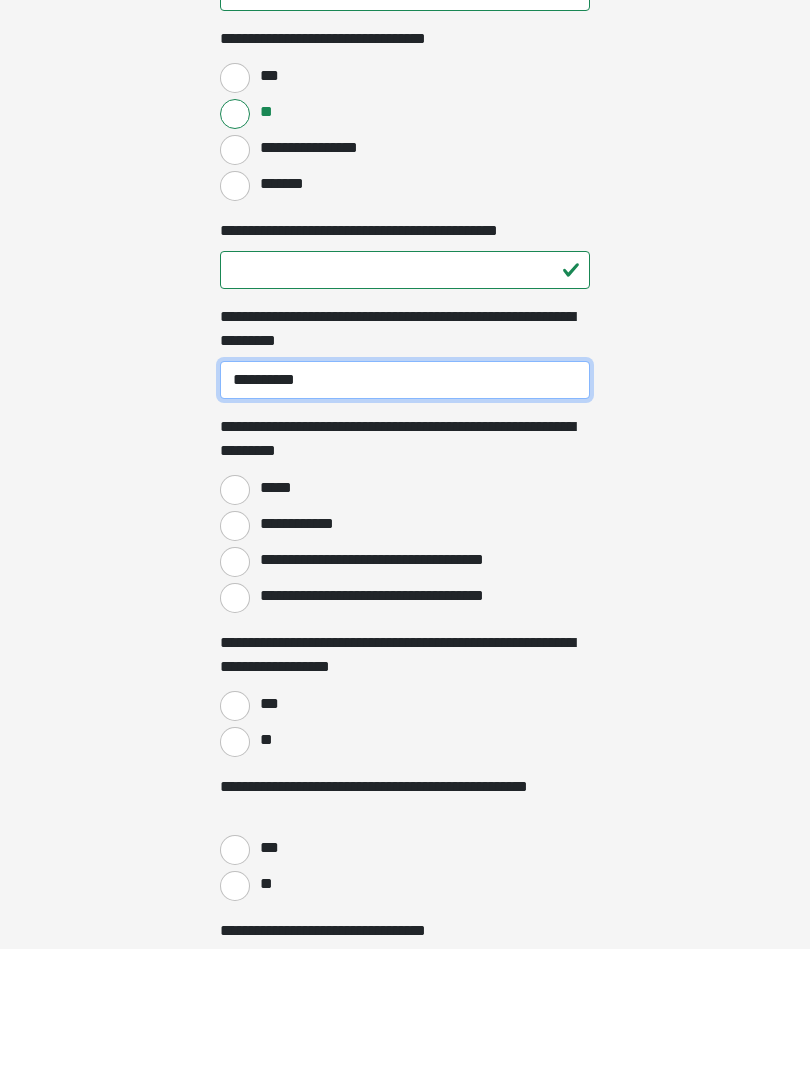 scroll, scrollTop: 1520, scrollLeft: 0, axis: vertical 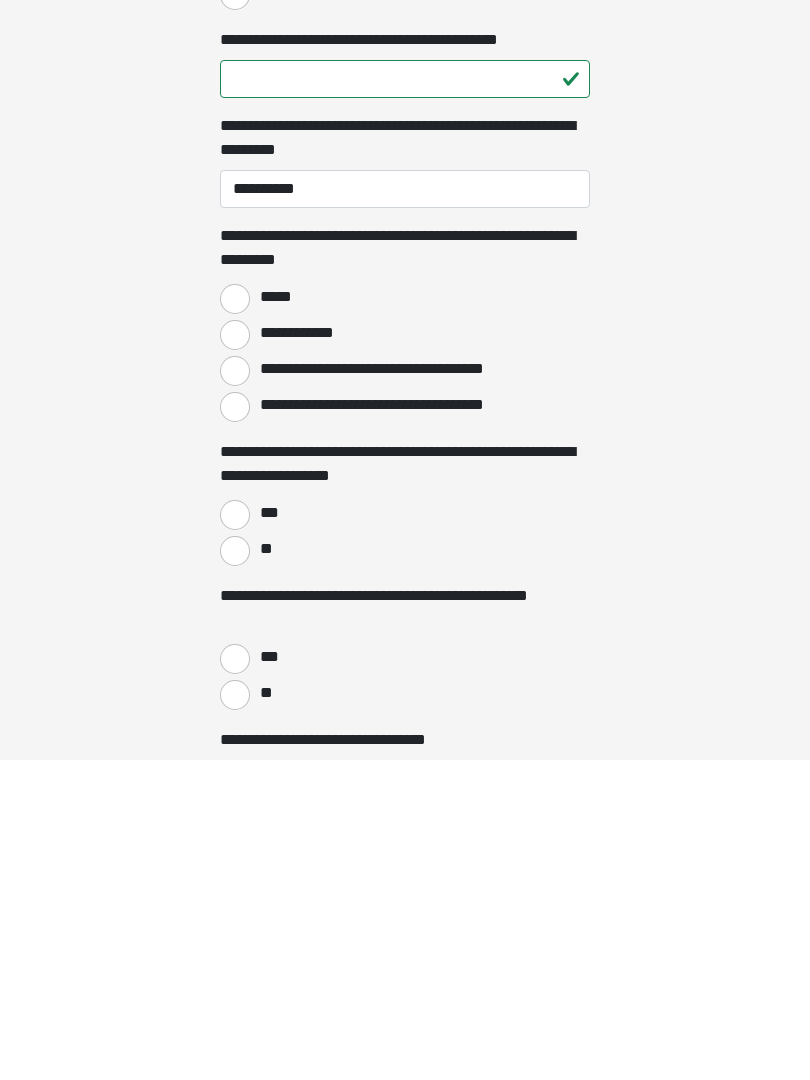 click on "*****" at bounding box center (235, 619) 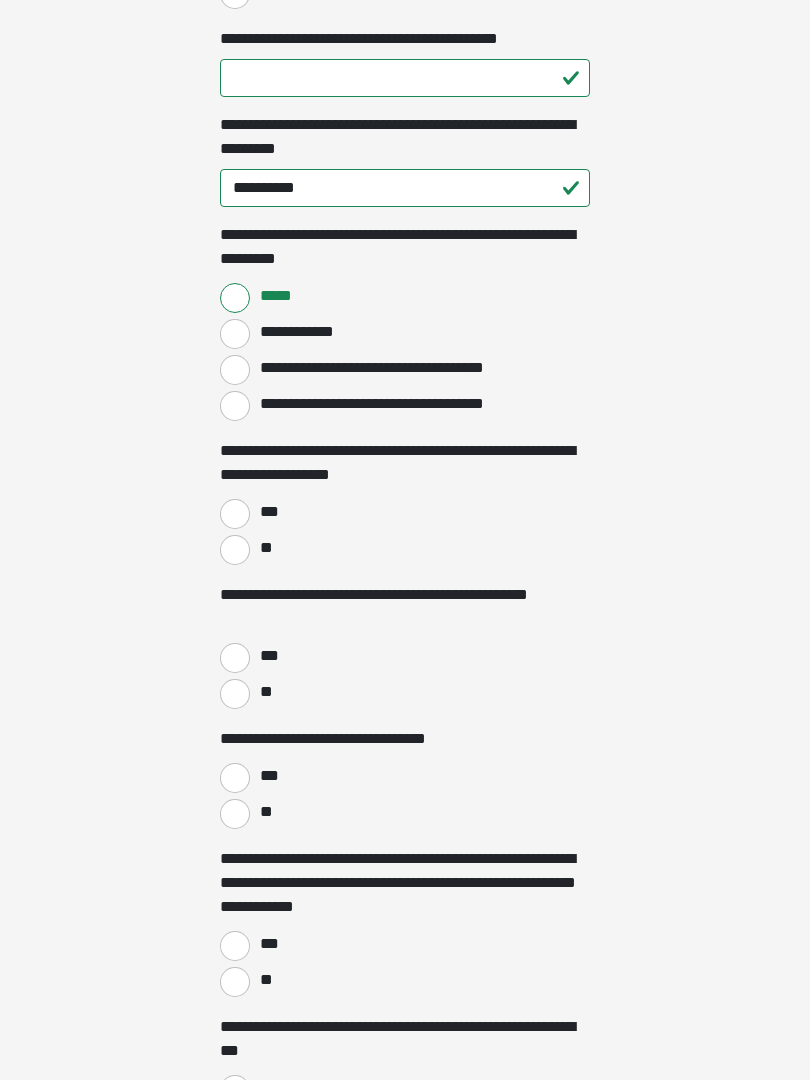 click on "***" at bounding box center [405, 512] 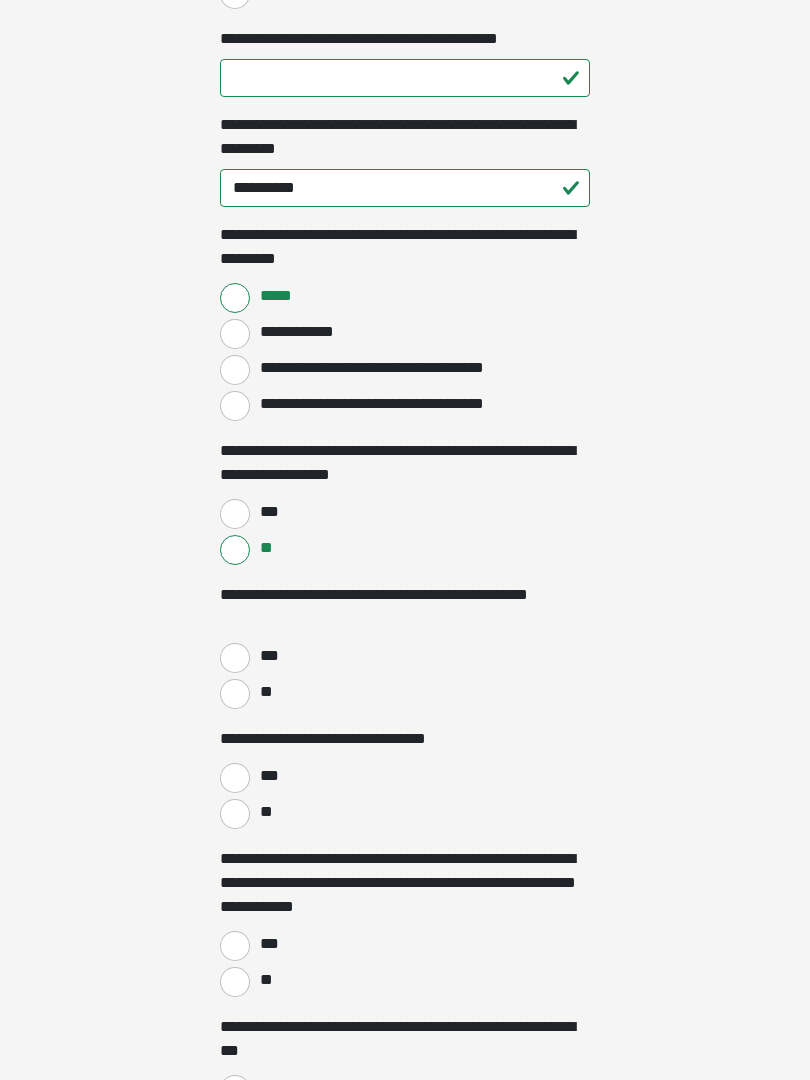 click on "**" at bounding box center [235, 694] 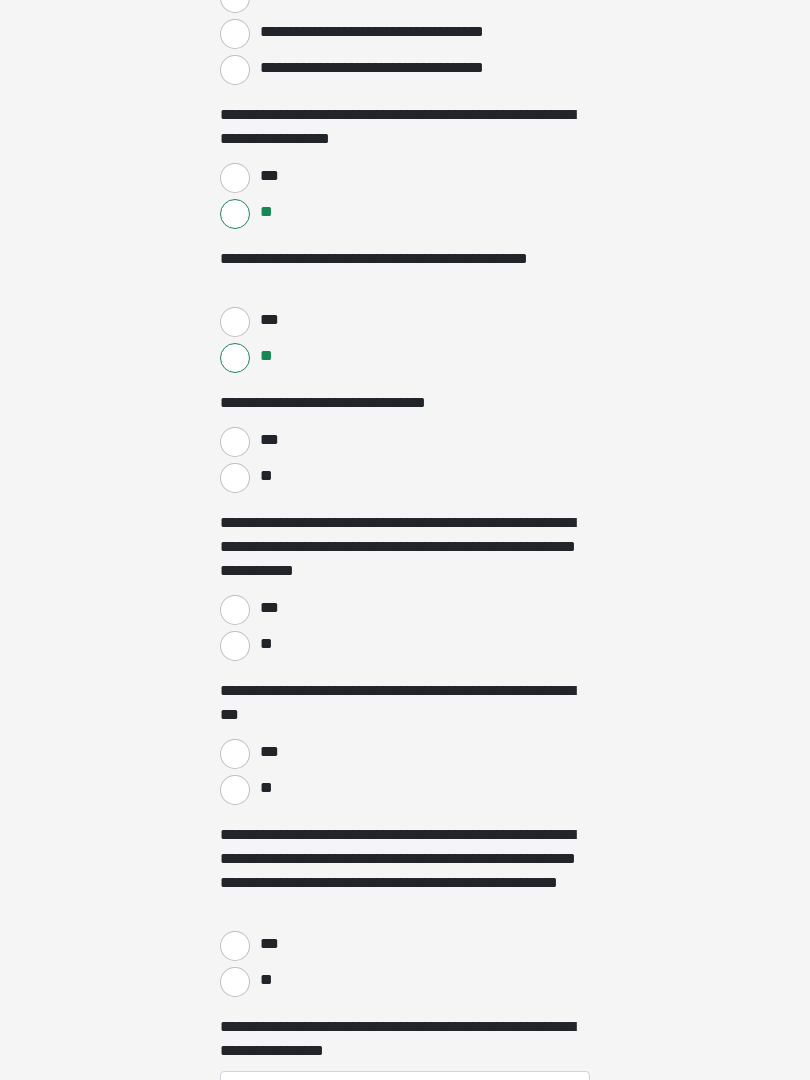 scroll, scrollTop: 2186, scrollLeft: 0, axis: vertical 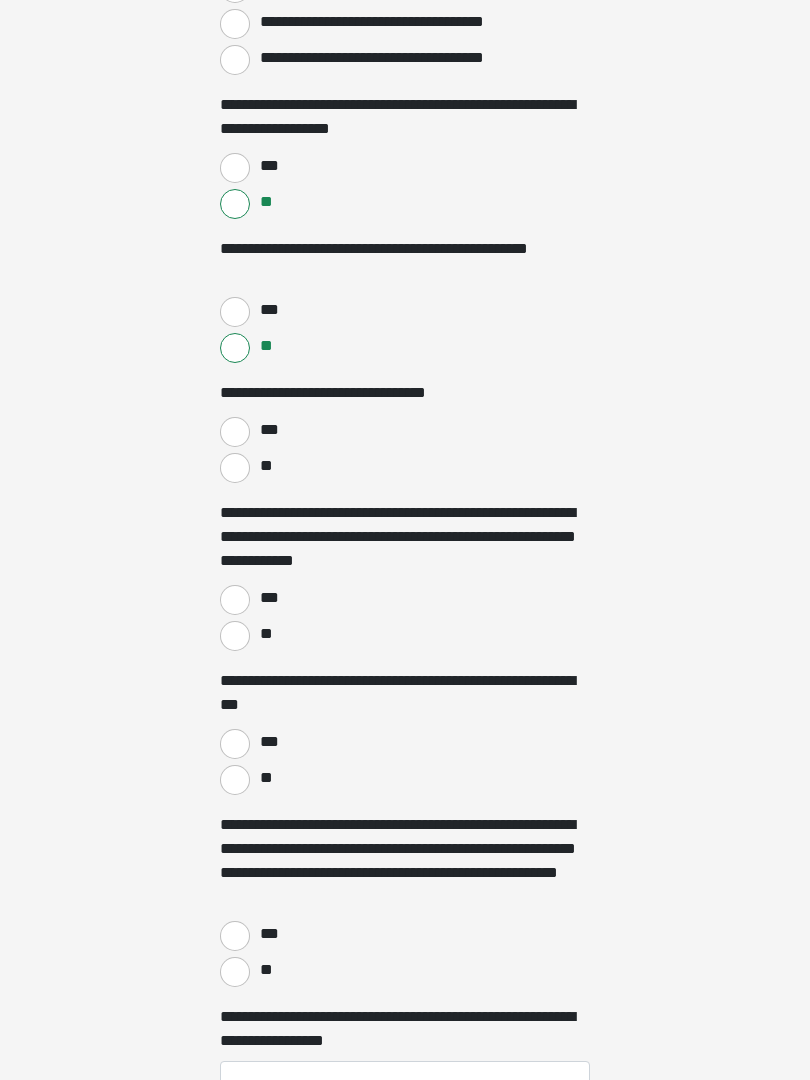click on "**" at bounding box center (235, 469) 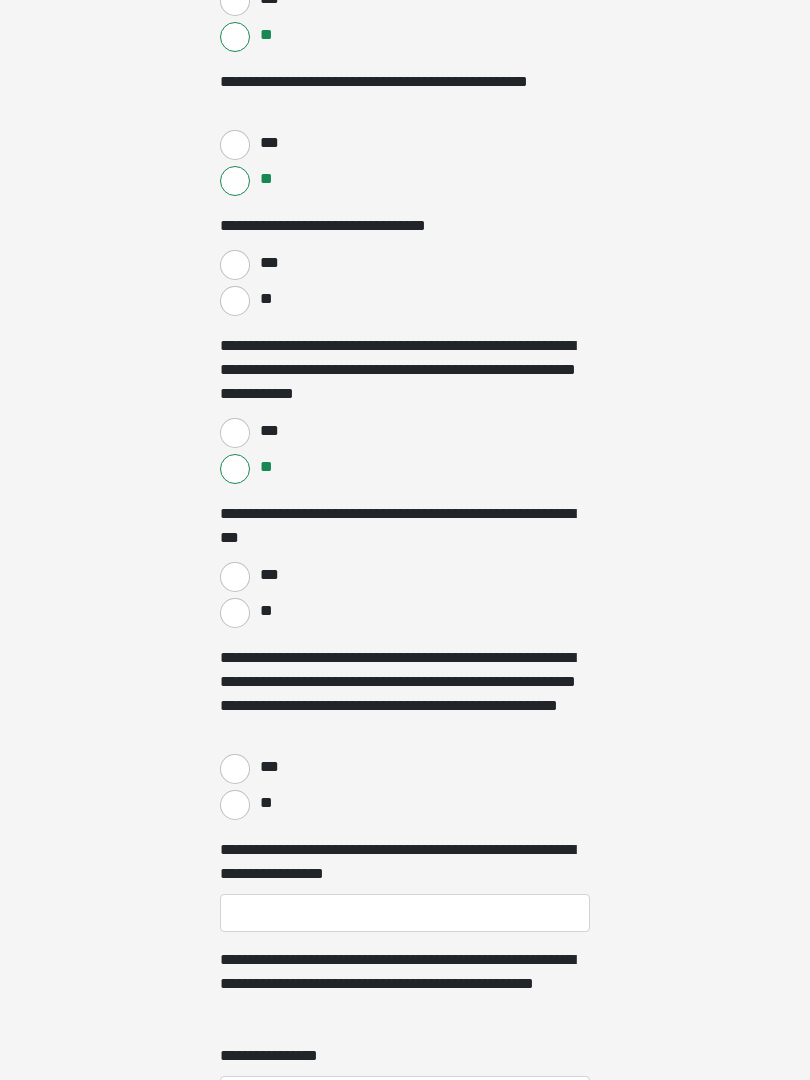 scroll, scrollTop: 2358, scrollLeft: 0, axis: vertical 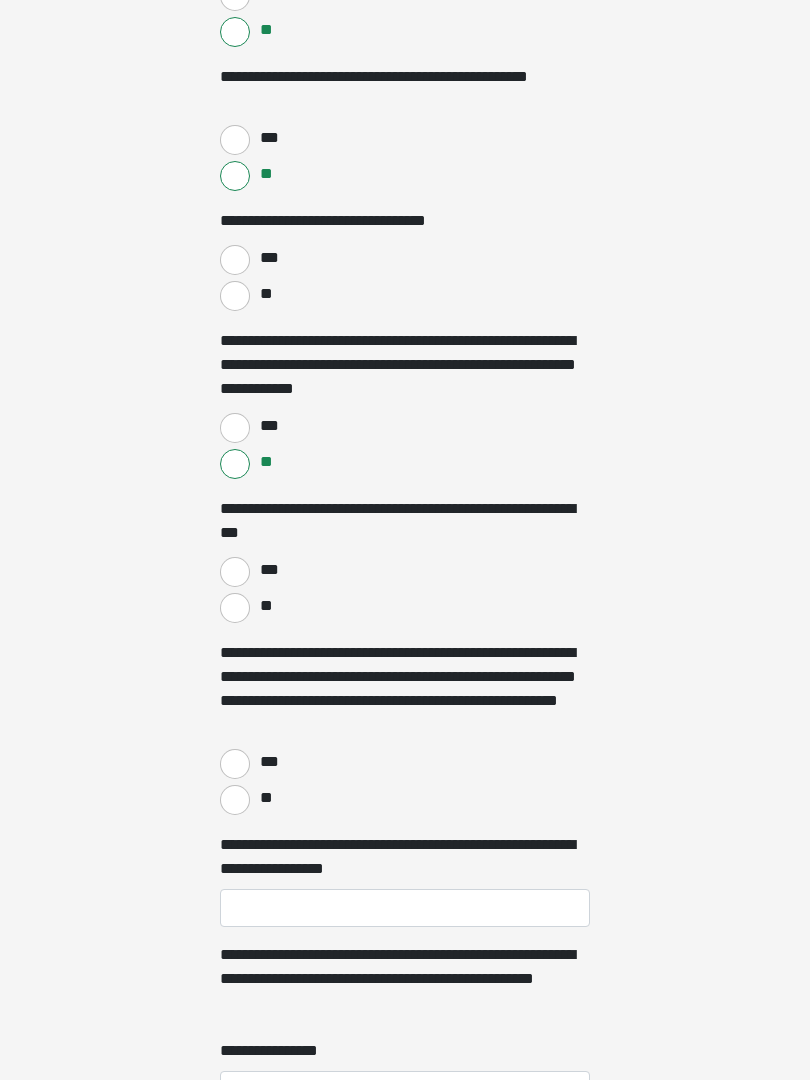 click on "***" at bounding box center (235, 572) 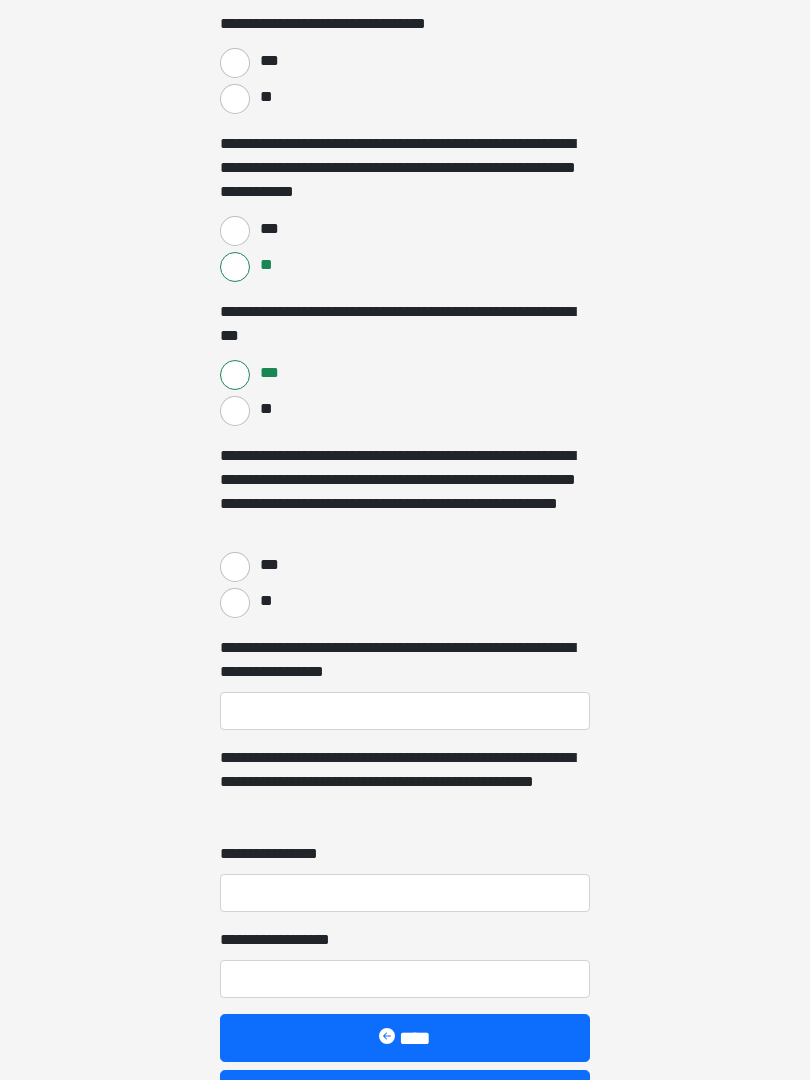 scroll, scrollTop: 2557, scrollLeft: 0, axis: vertical 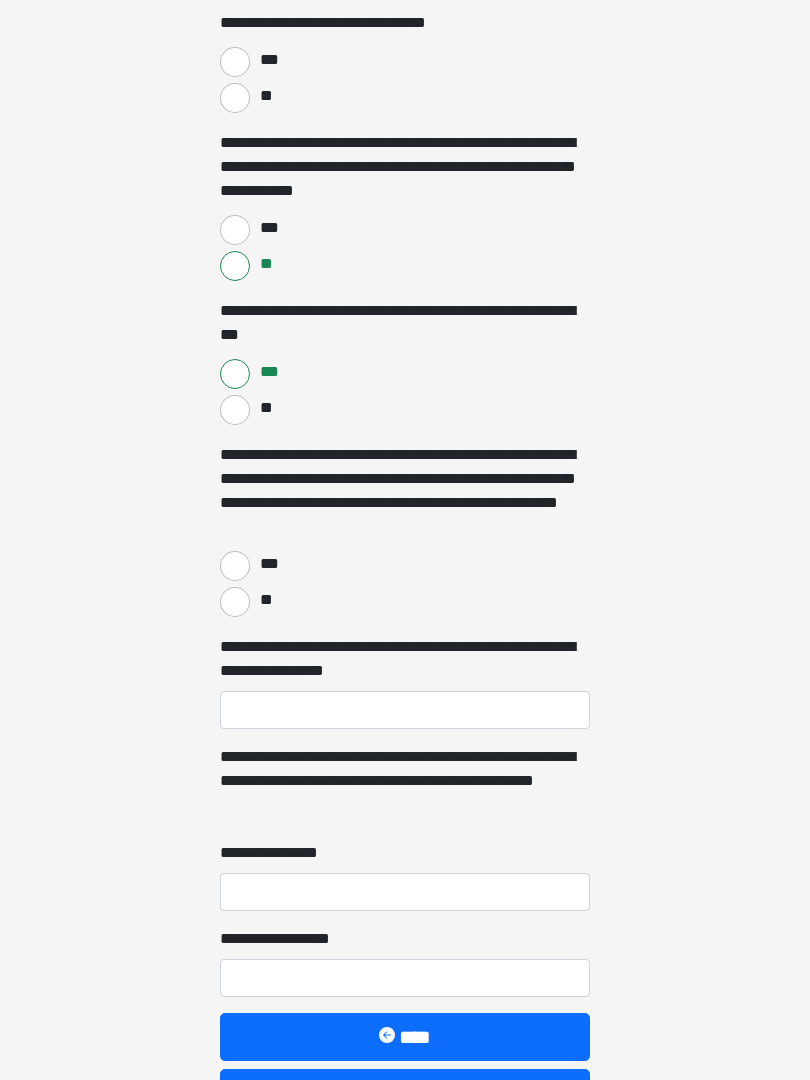 click on "**" at bounding box center [235, 602] 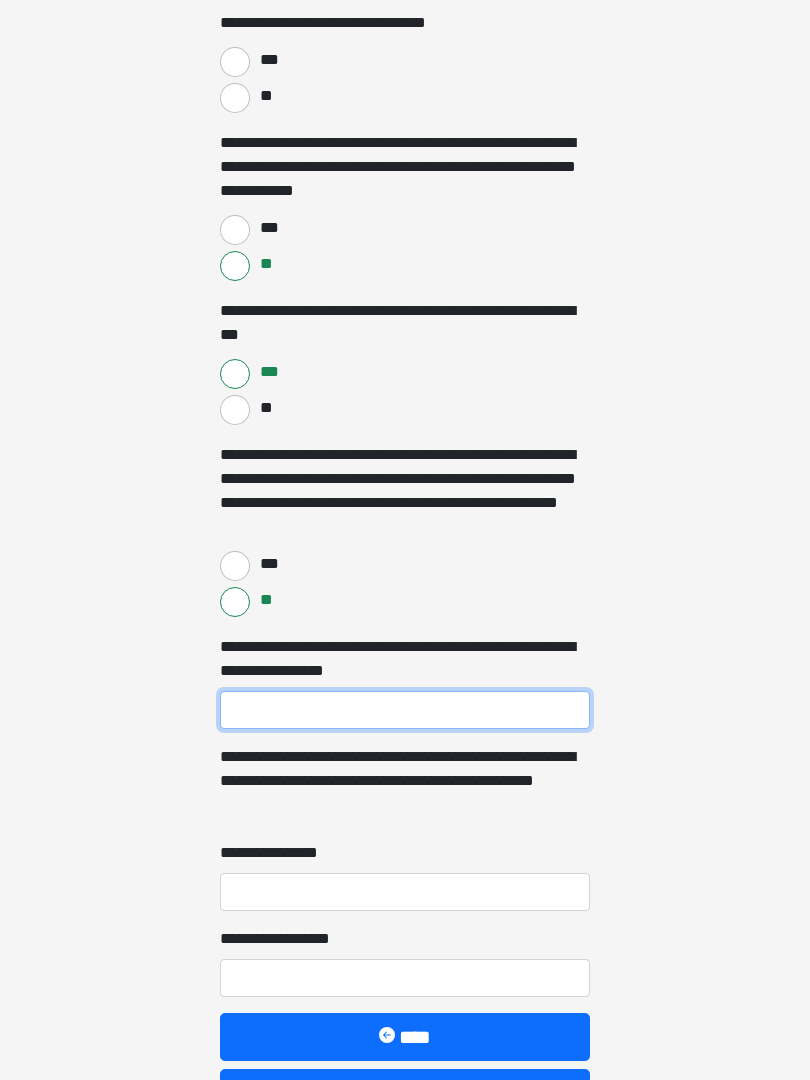 click on "**********" at bounding box center (405, 710) 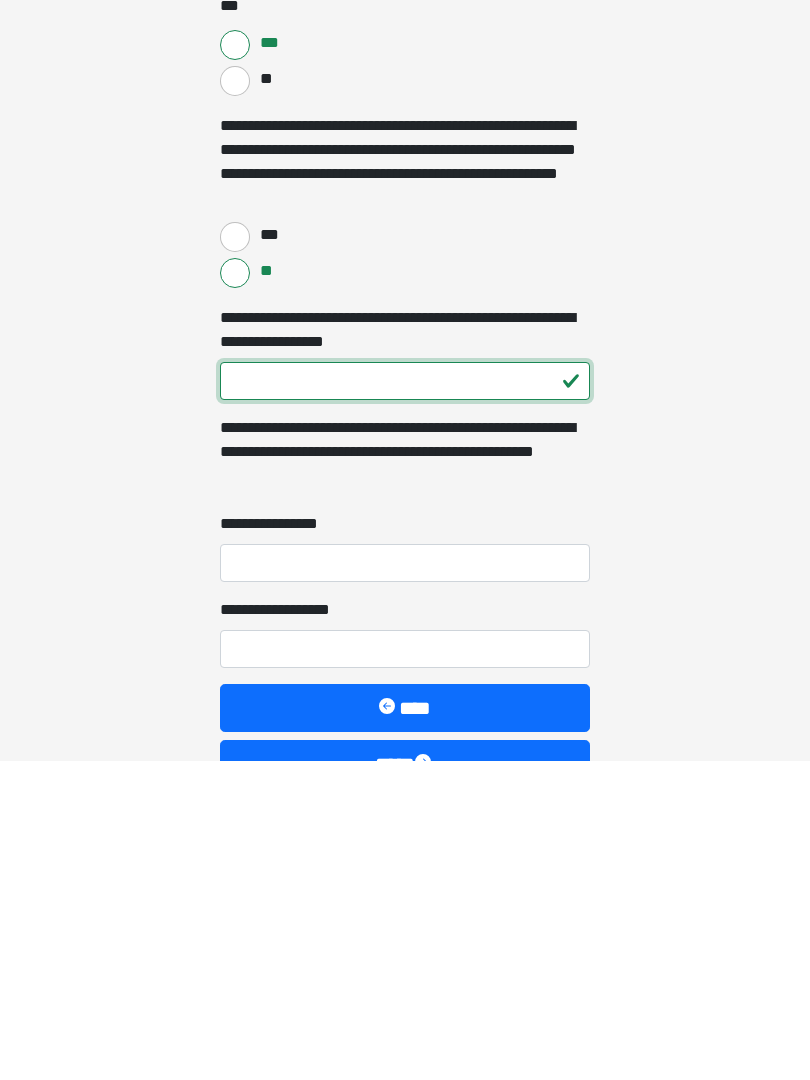 type on "***" 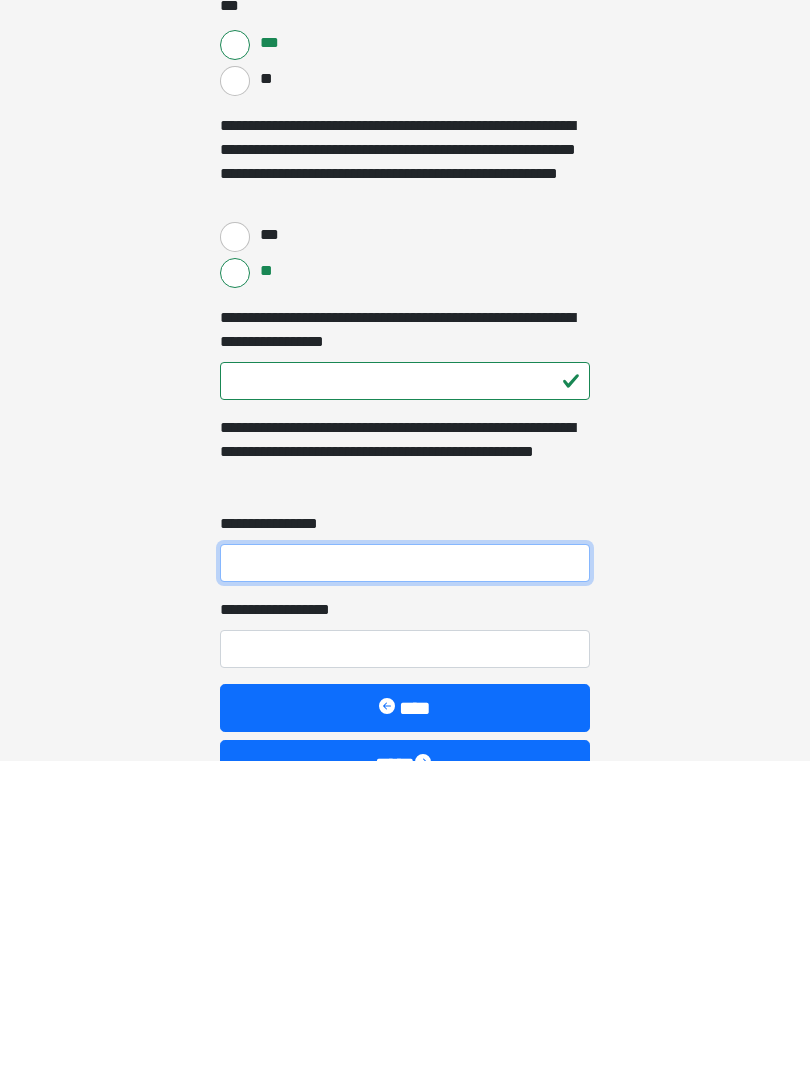 click on "**********" at bounding box center (405, 883) 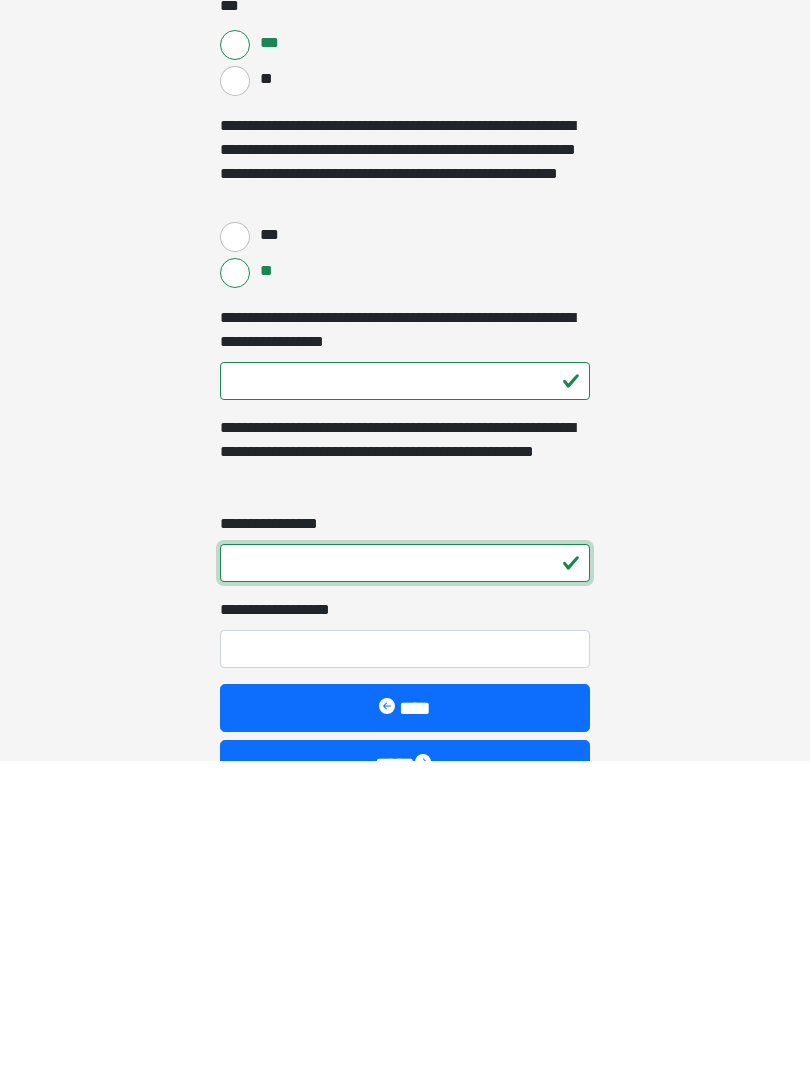 type on "*" 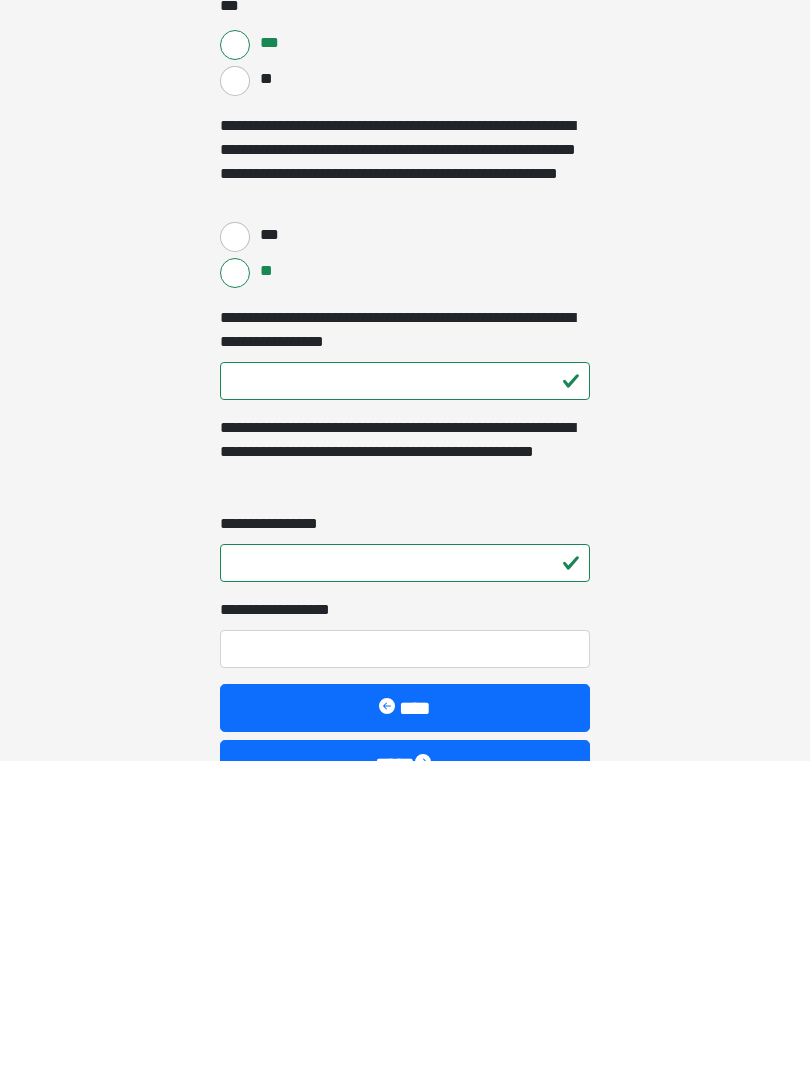 click on "**********" at bounding box center (405, 969) 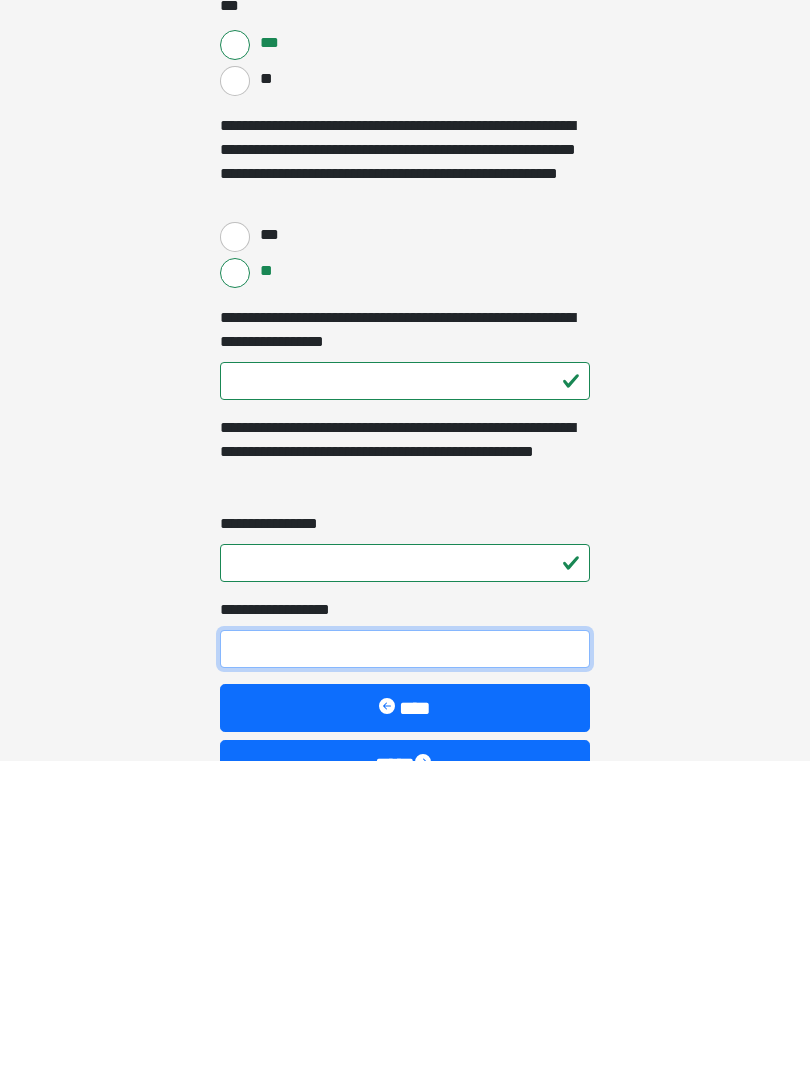 type on "*" 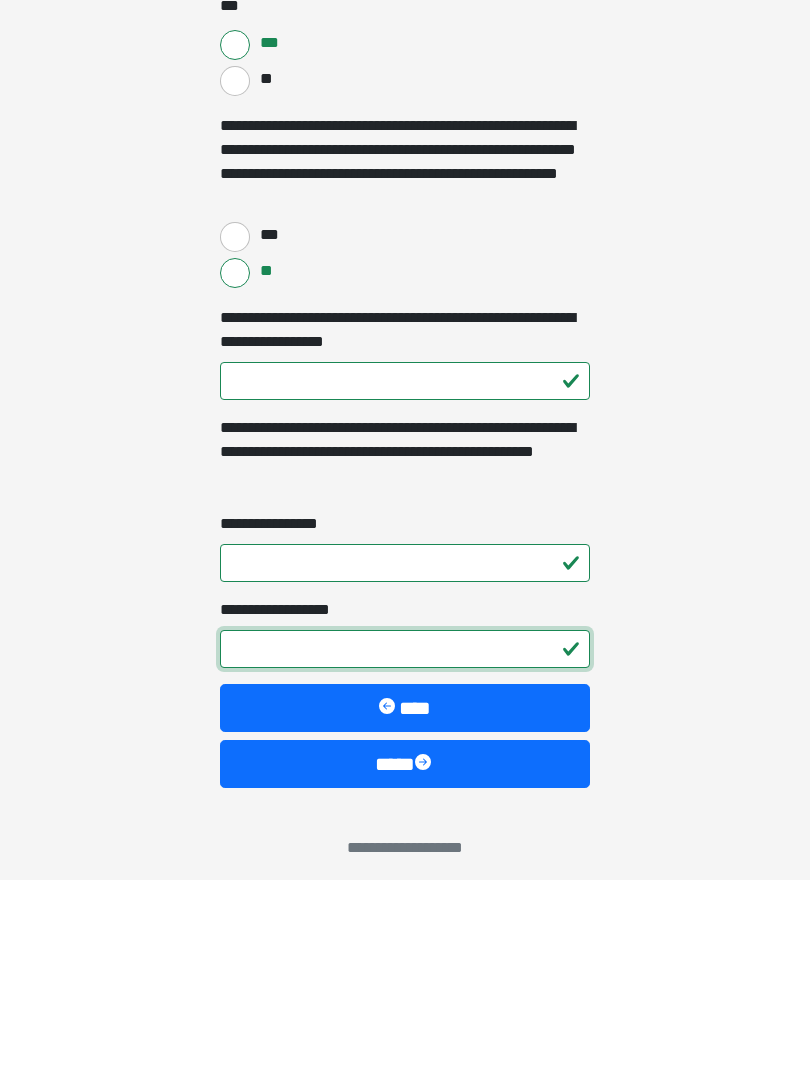 scroll, scrollTop: 2697, scrollLeft: 0, axis: vertical 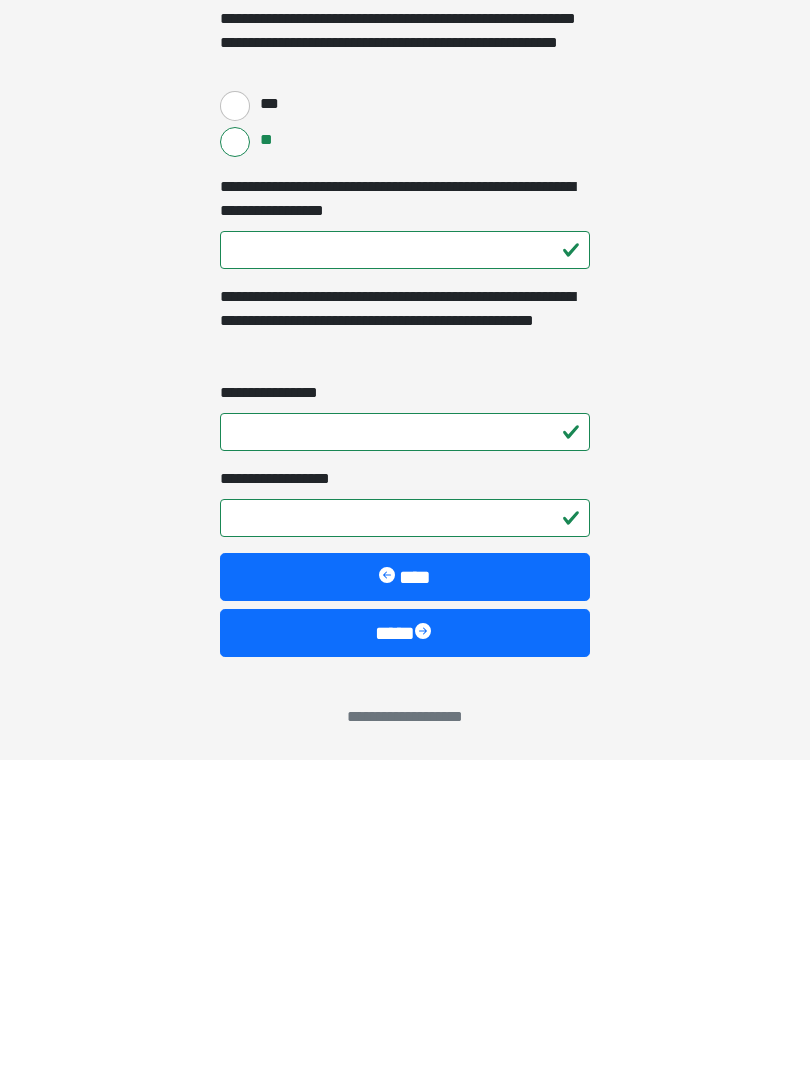 click at bounding box center [425, 953] 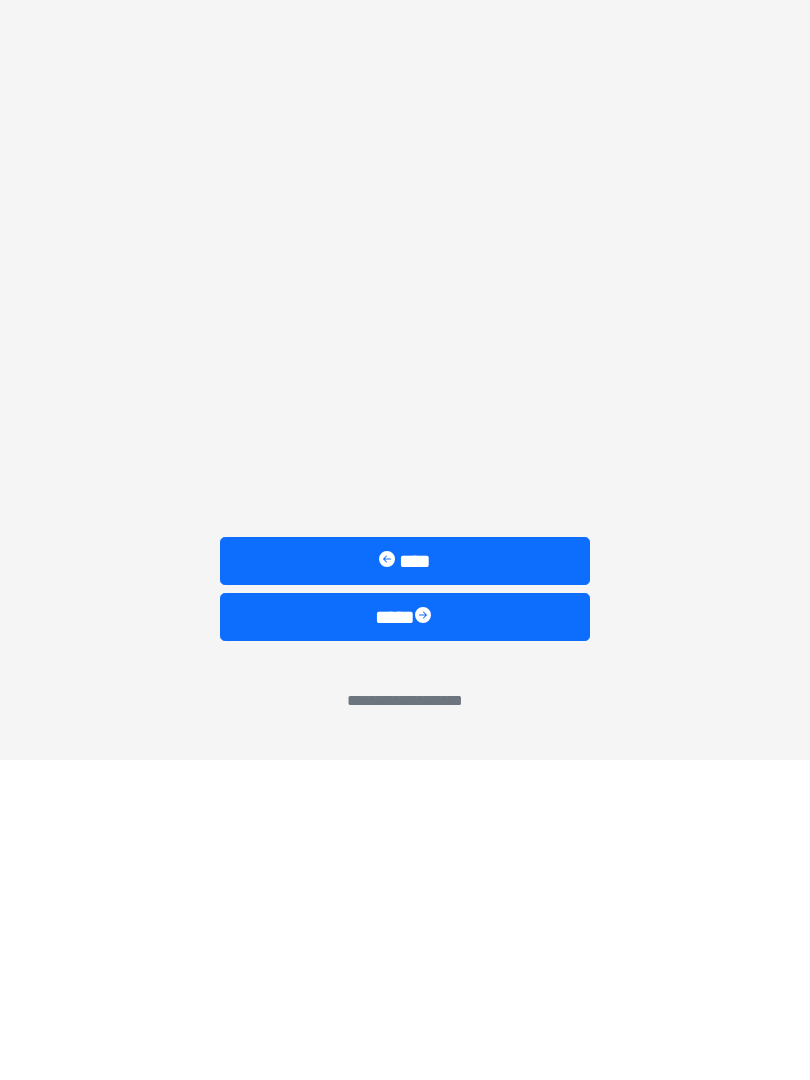 scroll, scrollTop: 0, scrollLeft: 0, axis: both 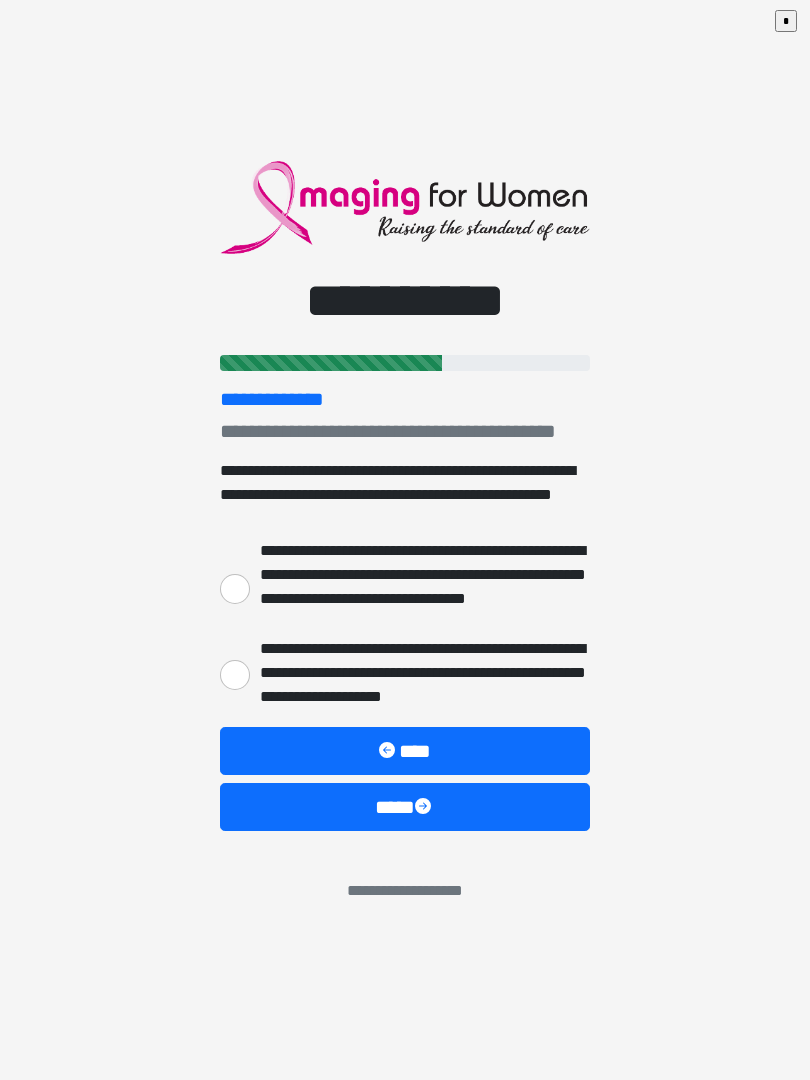 click on "**********" at bounding box center [235, 675] 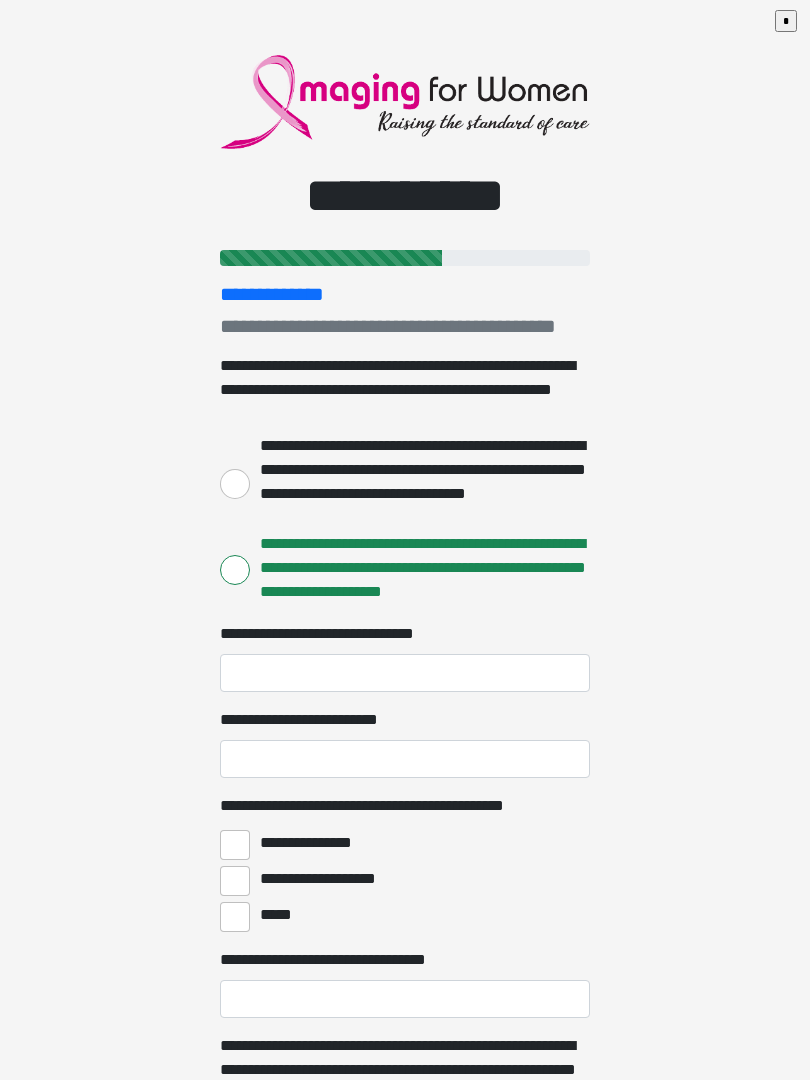 click on "**********" at bounding box center (235, 484) 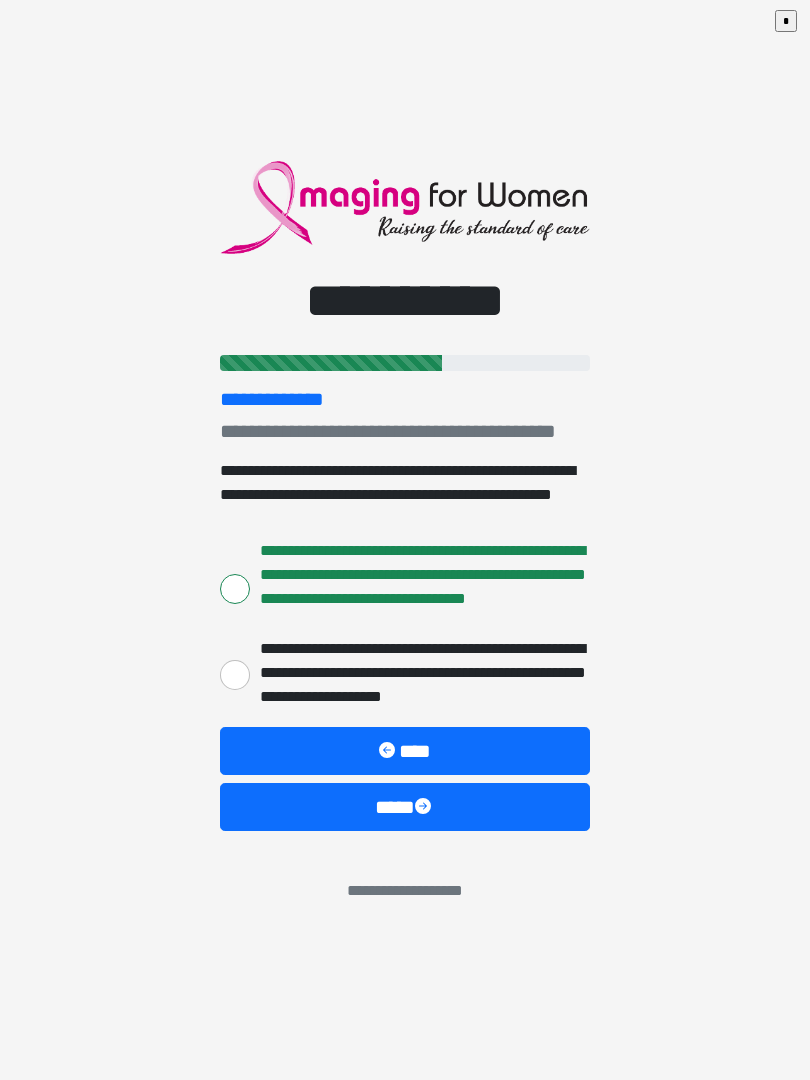 click on "**********" at bounding box center [235, 675] 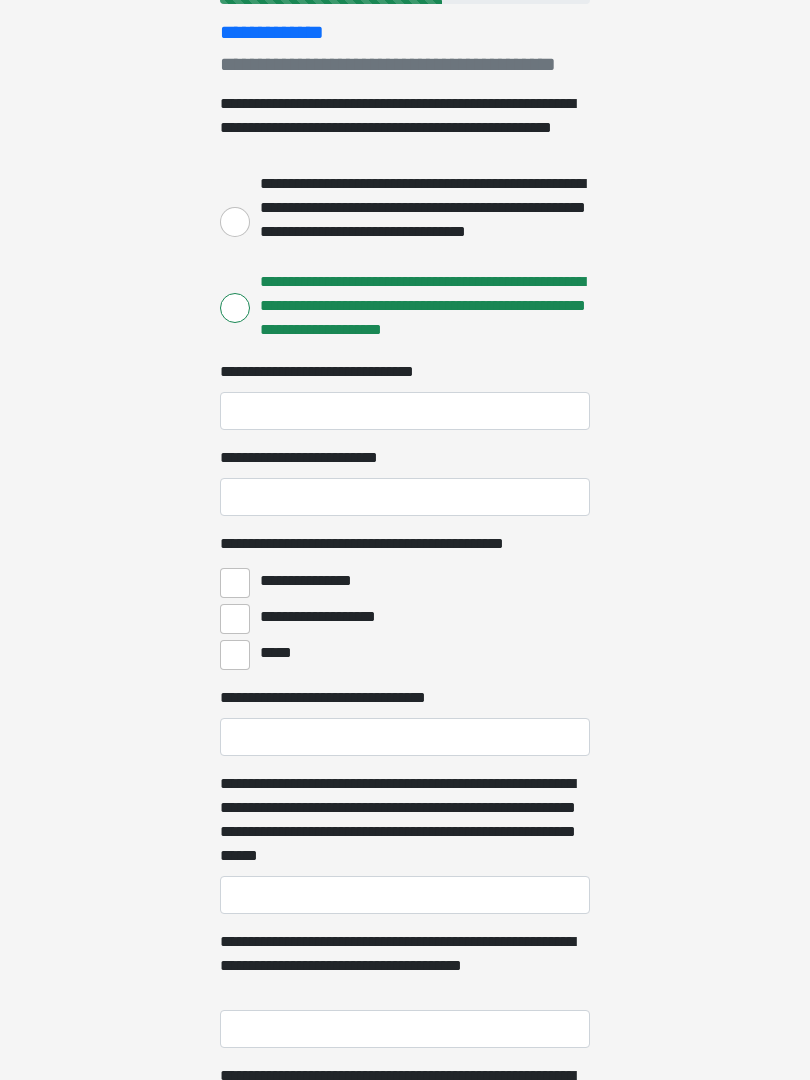 scroll, scrollTop: 262, scrollLeft: 0, axis: vertical 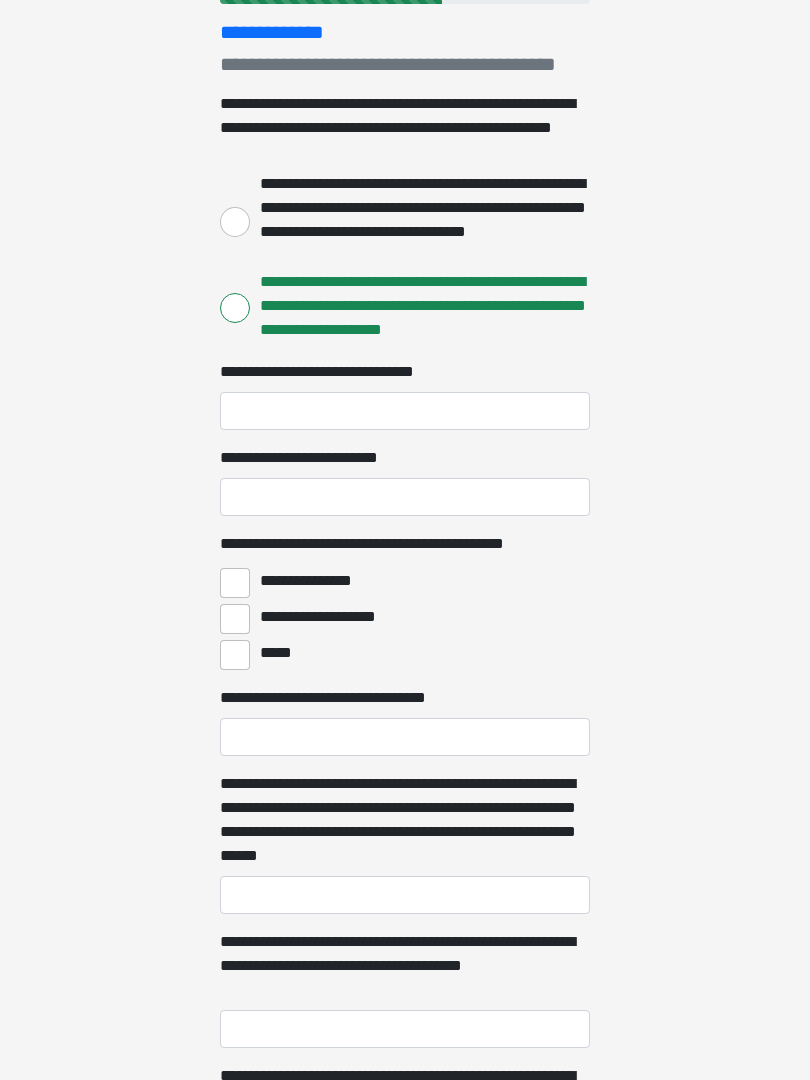 click on "**********" at bounding box center (235, 583) 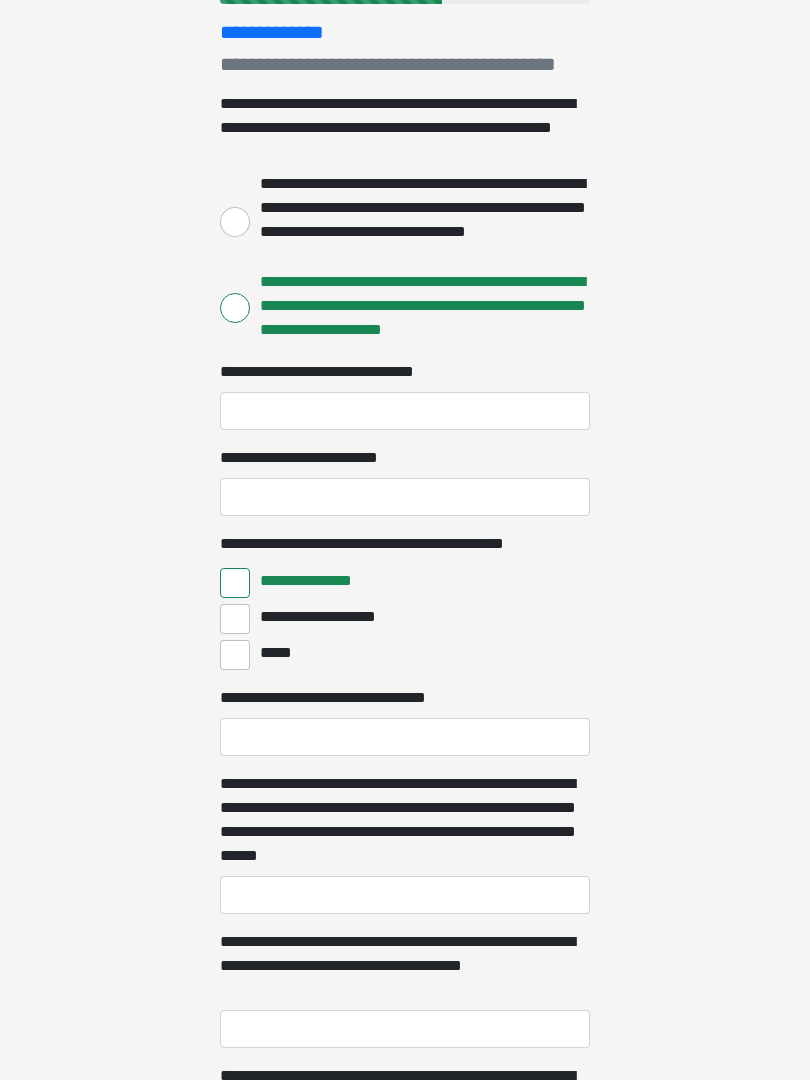 click on "**********" at bounding box center [235, 619] 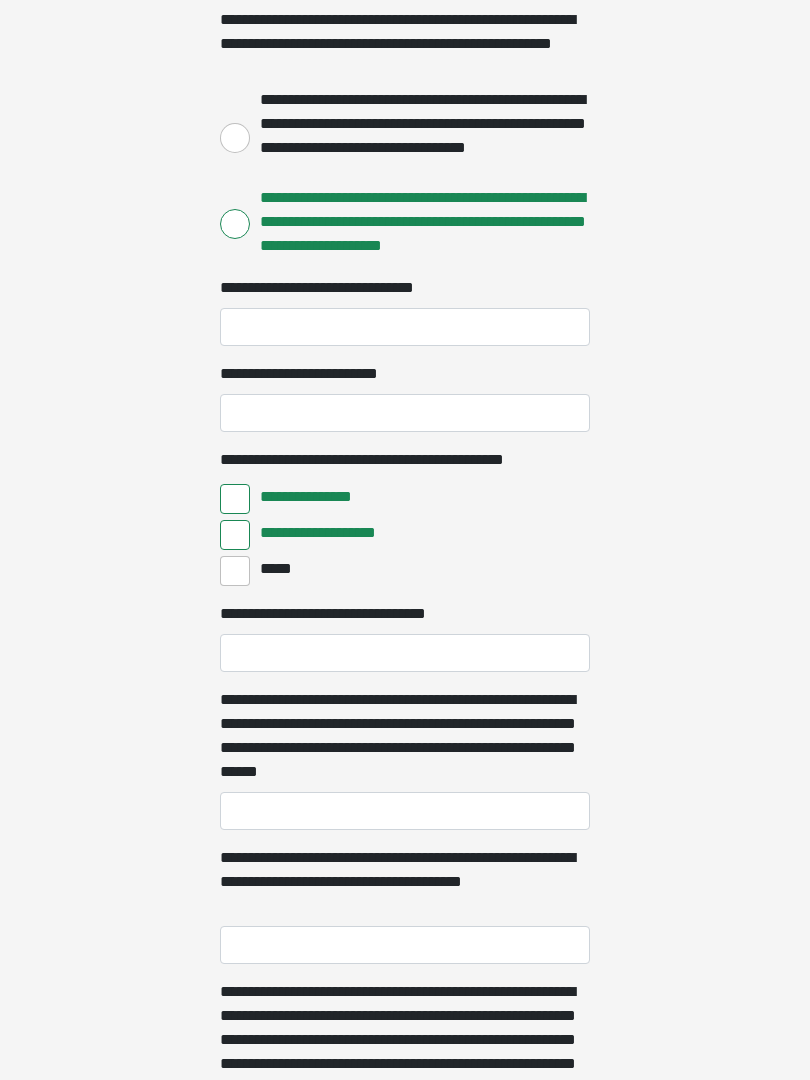 scroll, scrollTop: 364, scrollLeft: 0, axis: vertical 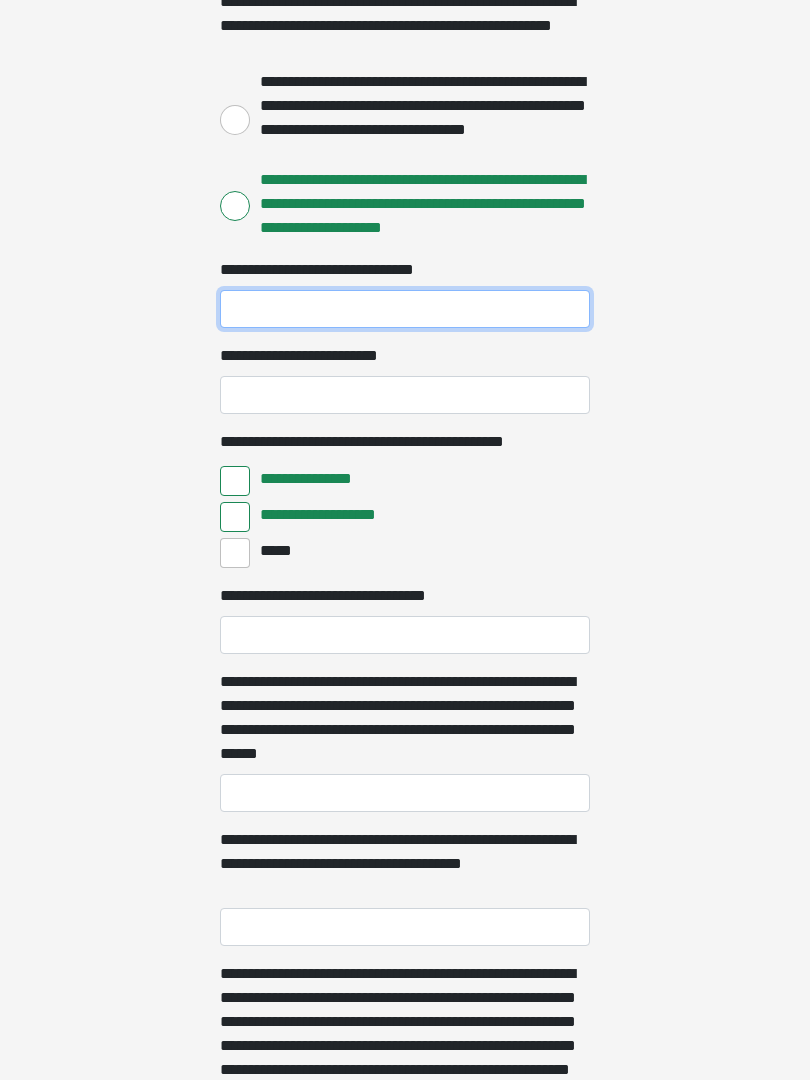 click on "**********" at bounding box center [405, 309] 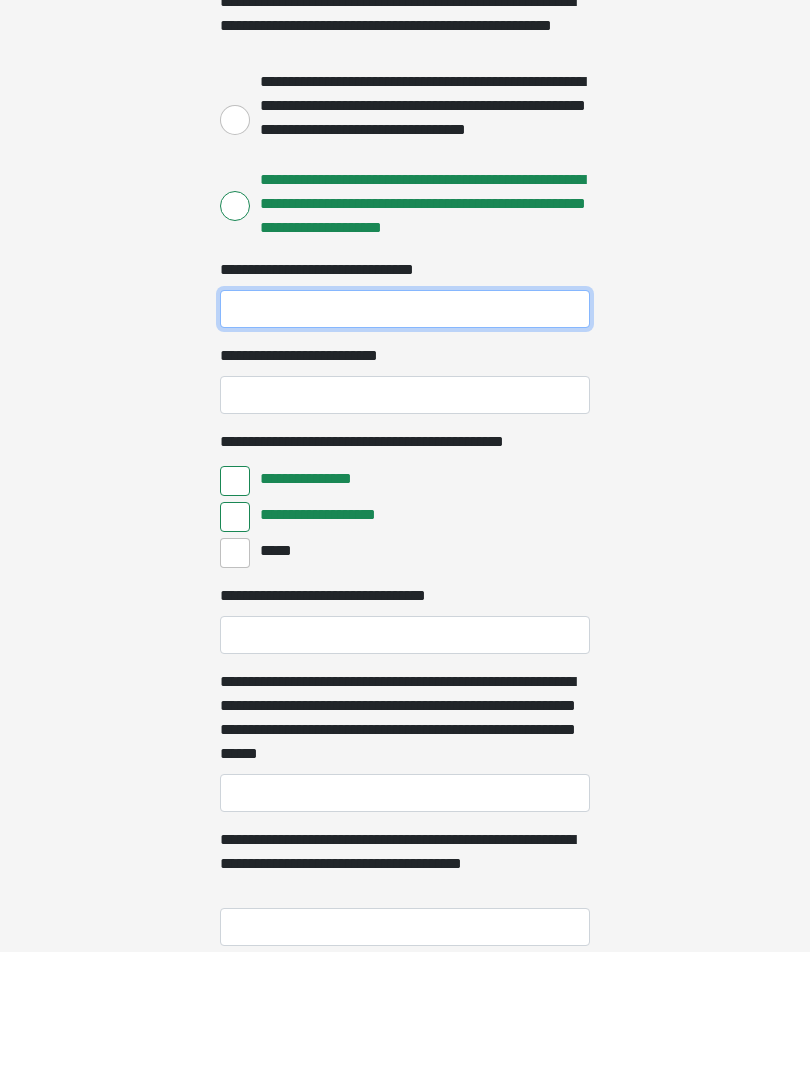 scroll, scrollTop: 235, scrollLeft: 0, axis: vertical 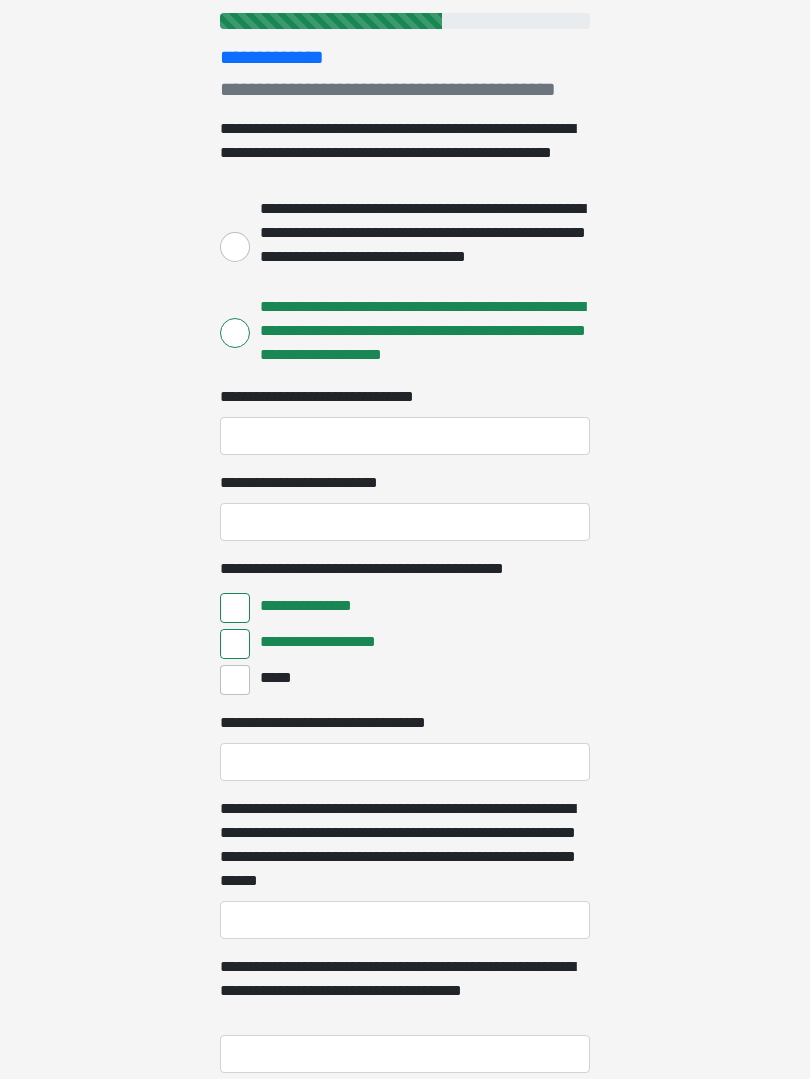 click on "**********" at bounding box center [235, 249] 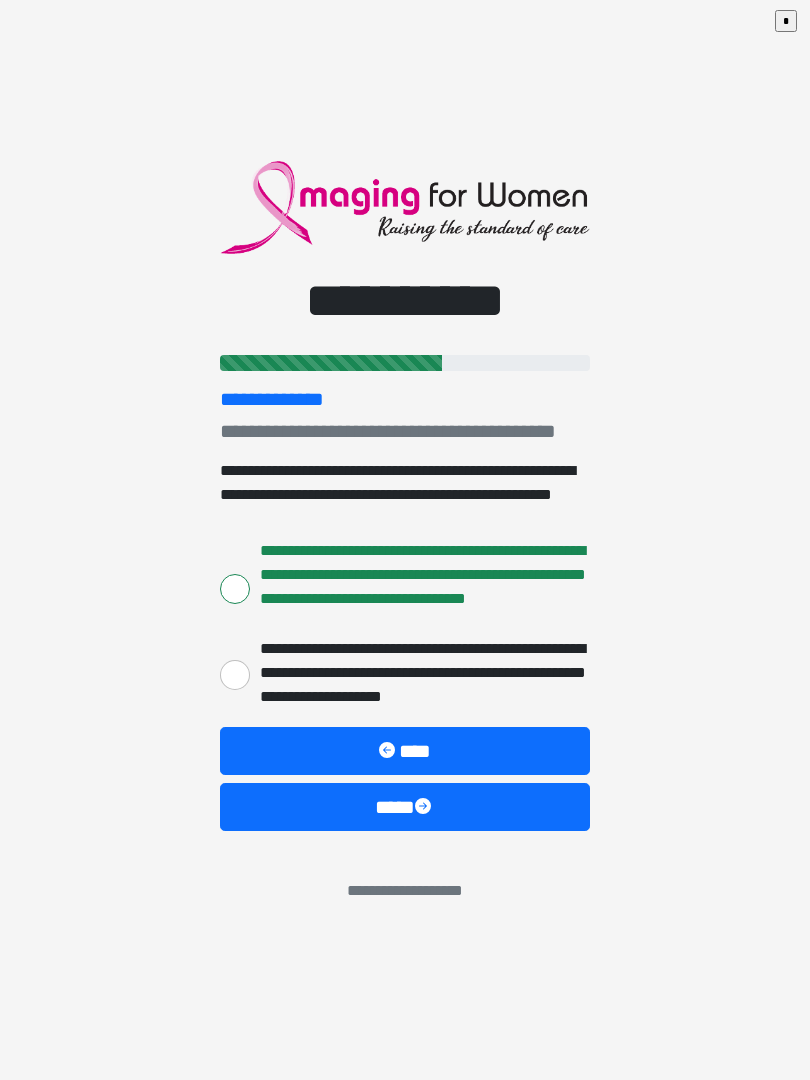 scroll, scrollTop: 0, scrollLeft: 0, axis: both 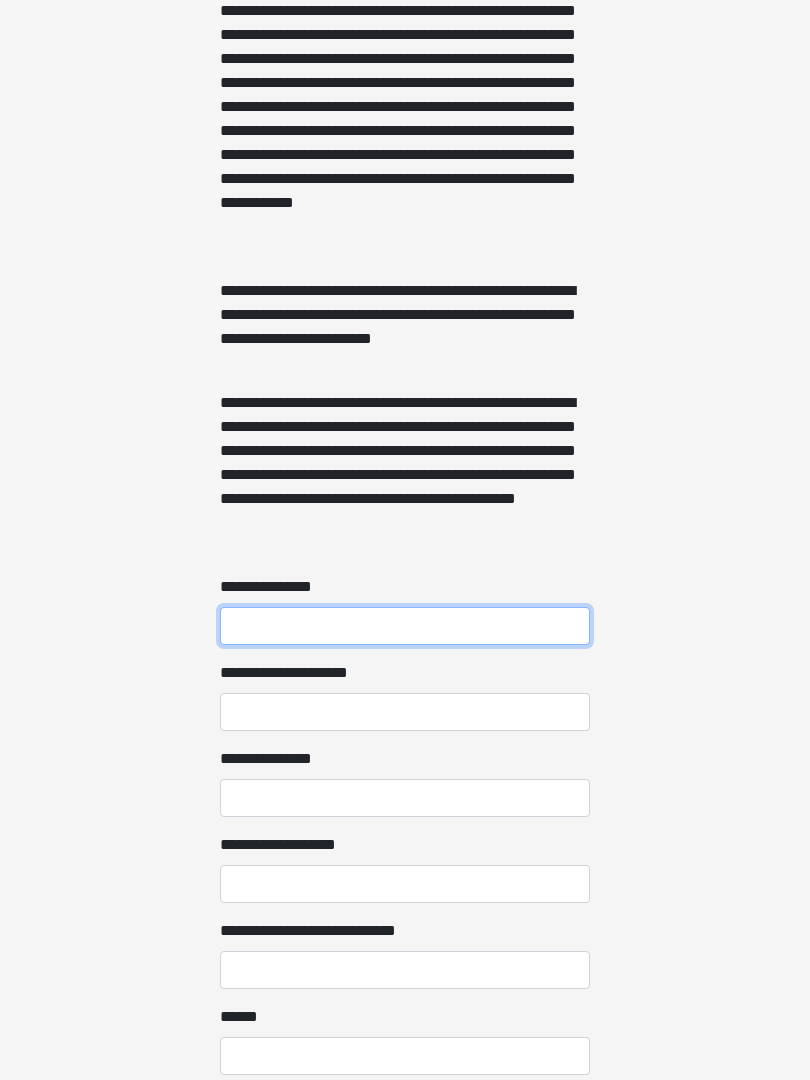 click on "**********" at bounding box center [405, 626] 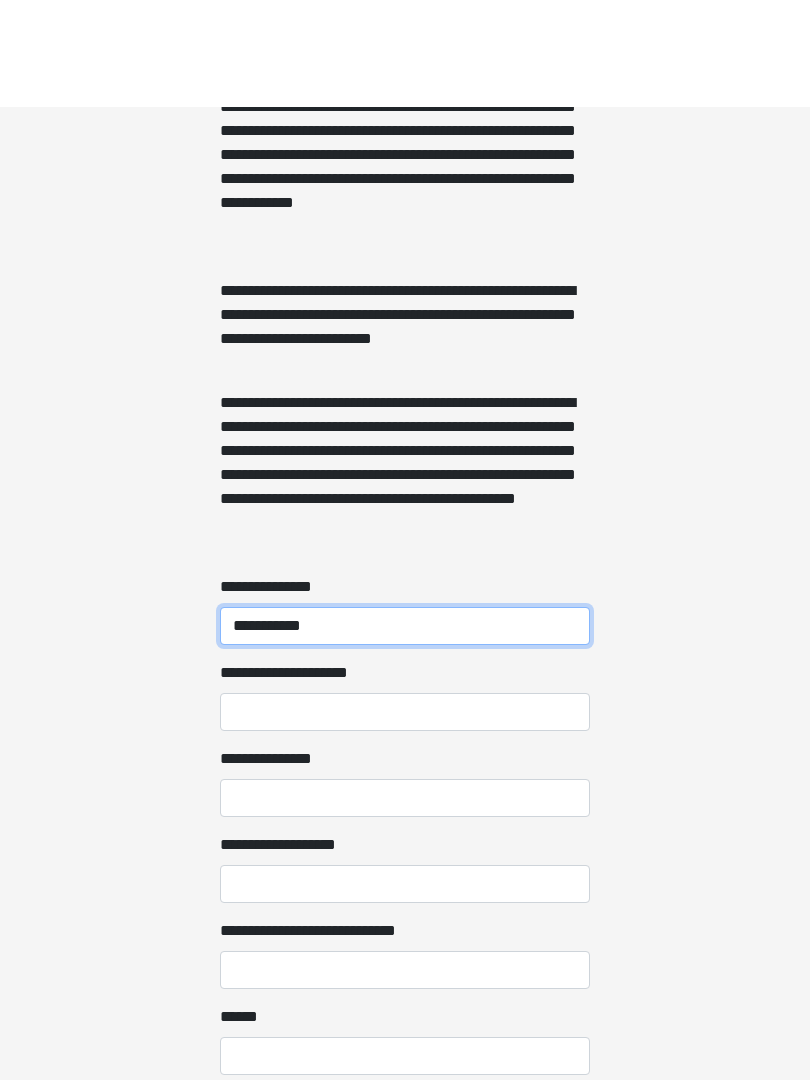 scroll, scrollTop: 1271, scrollLeft: 0, axis: vertical 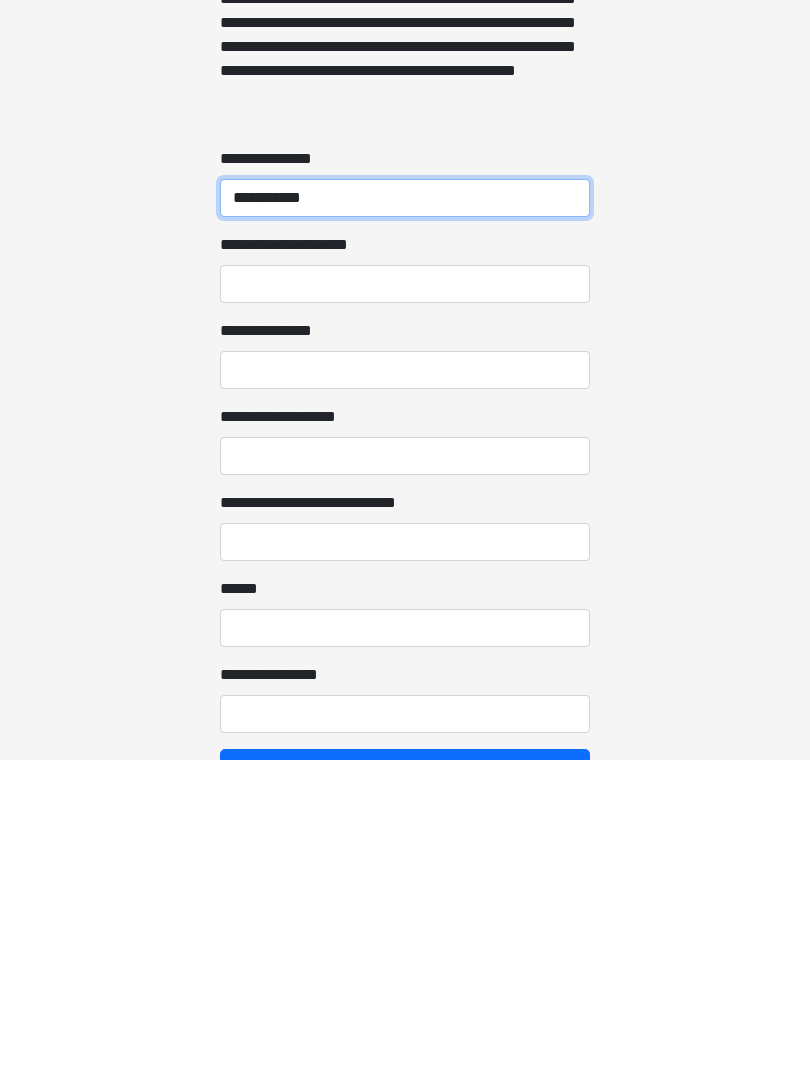 type on "**********" 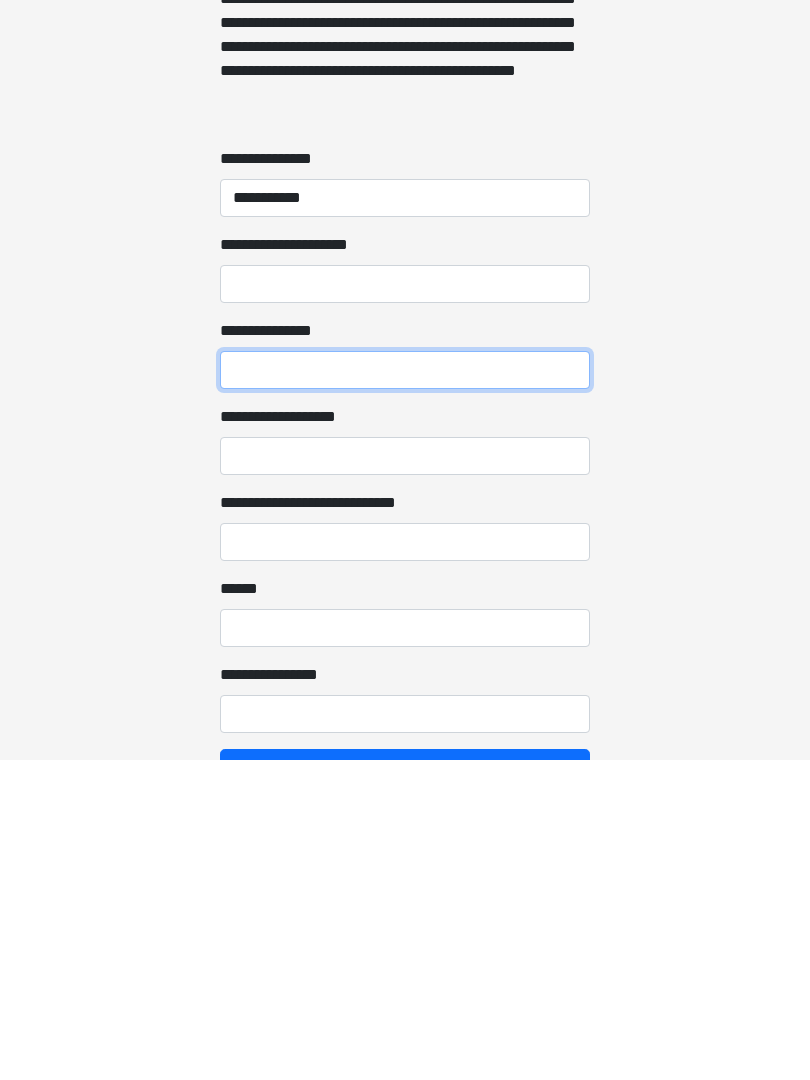 click on "**********" at bounding box center [405, 690] 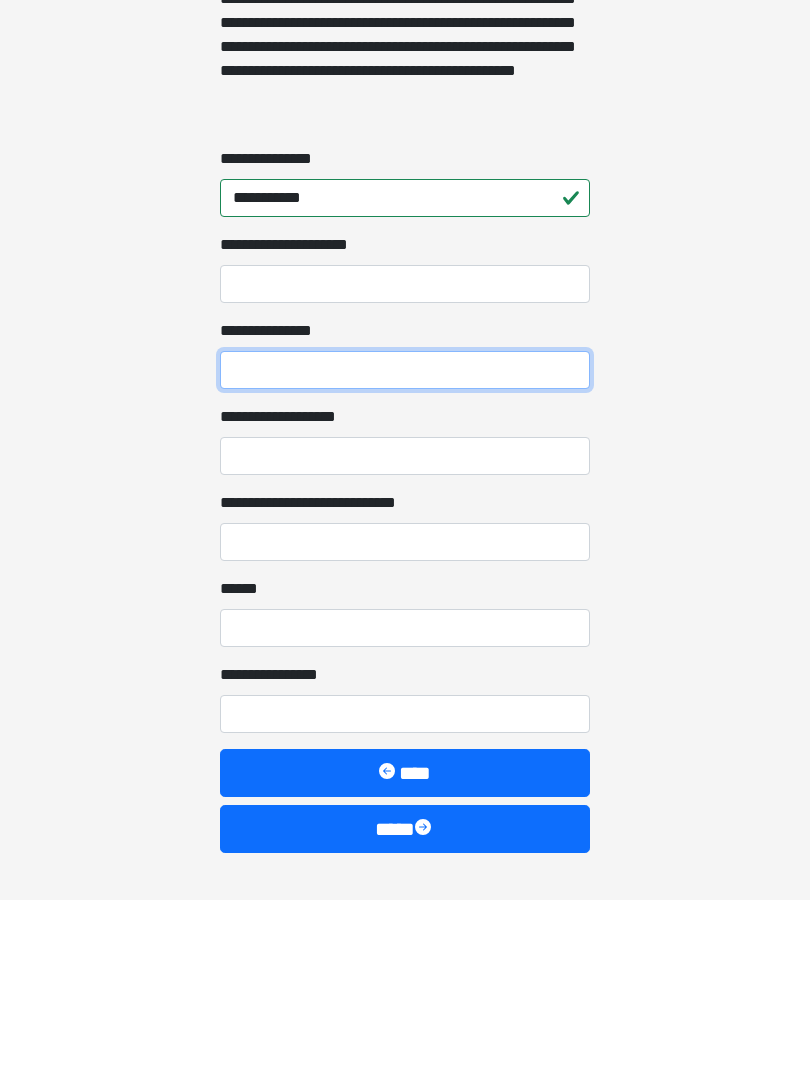 scroll, scrollTop: 1413, scrollLeft: 0, axis: vertical 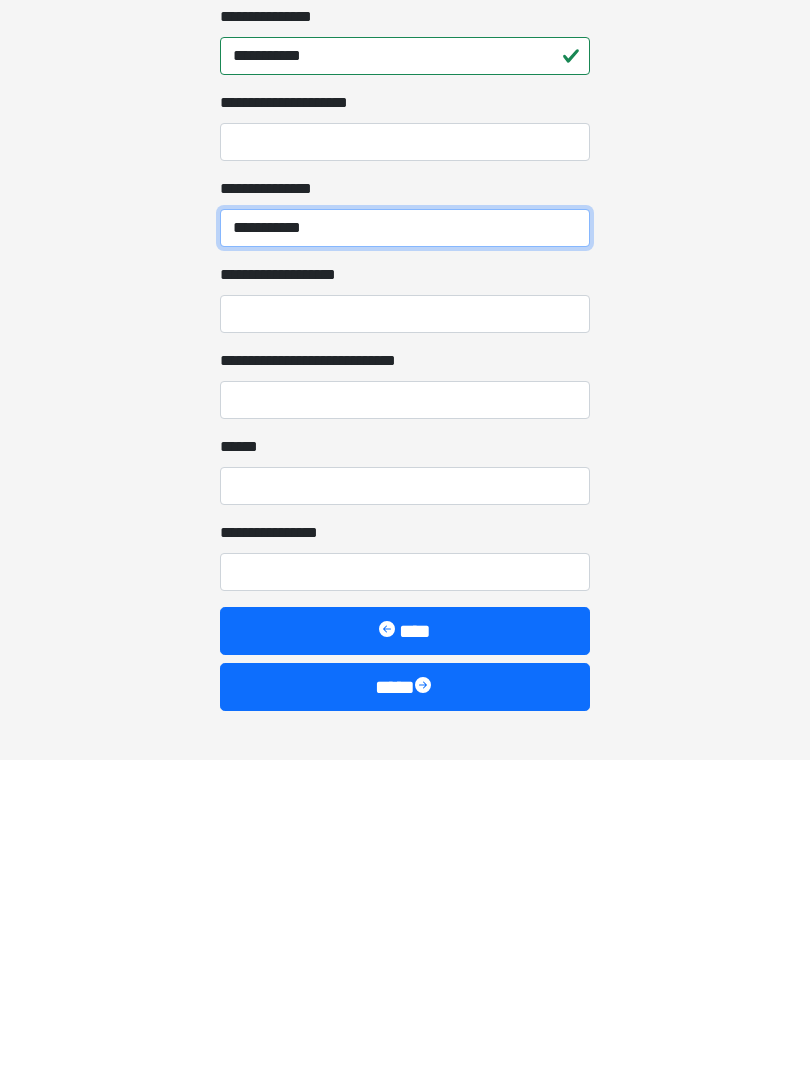 type on "**********" 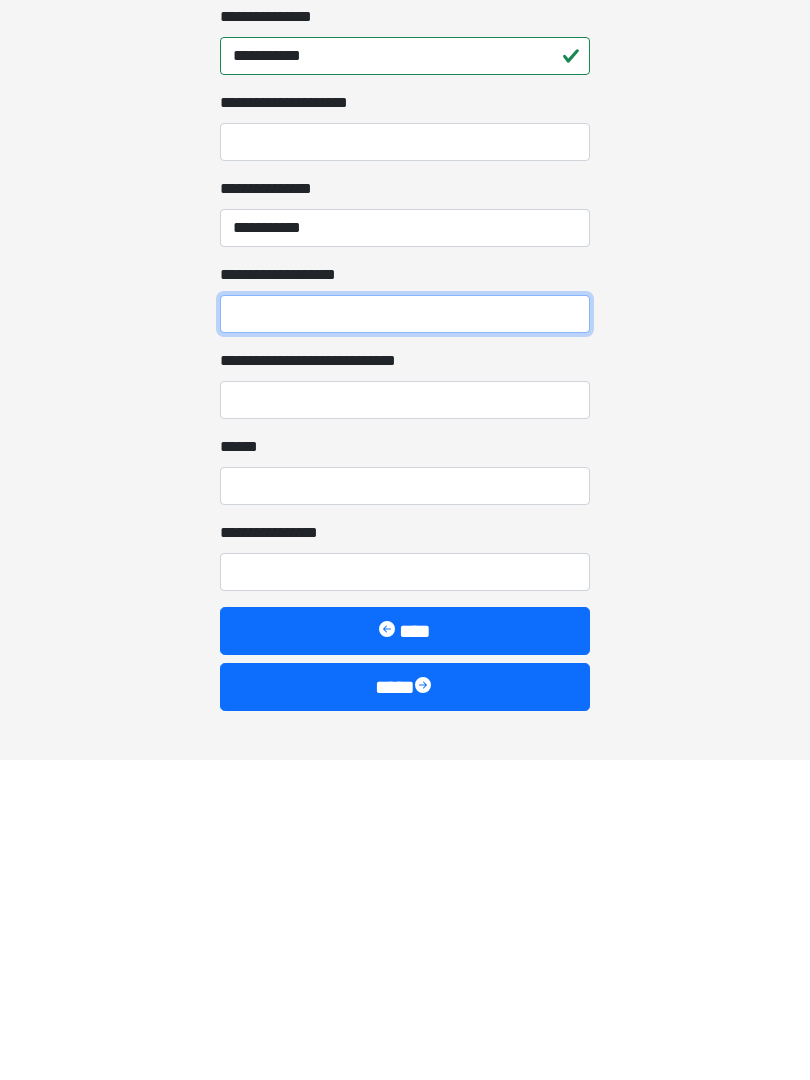 click on "**********" at bounding box center [405, 634] 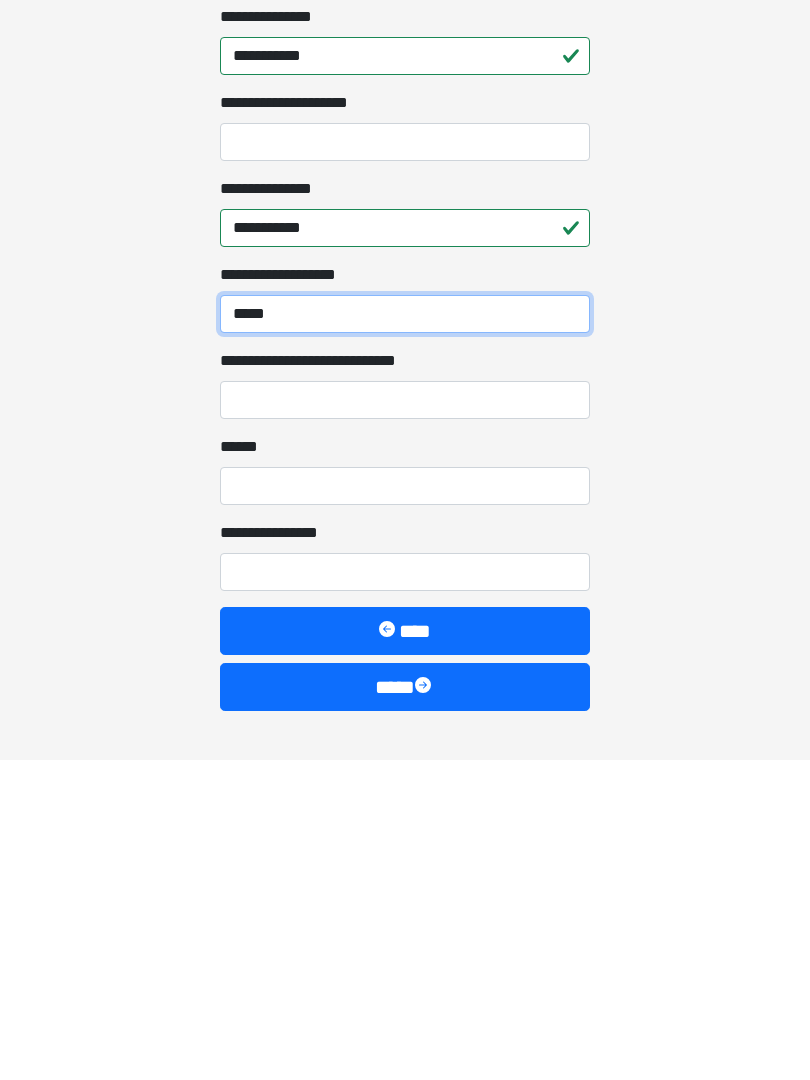 type on "*****" 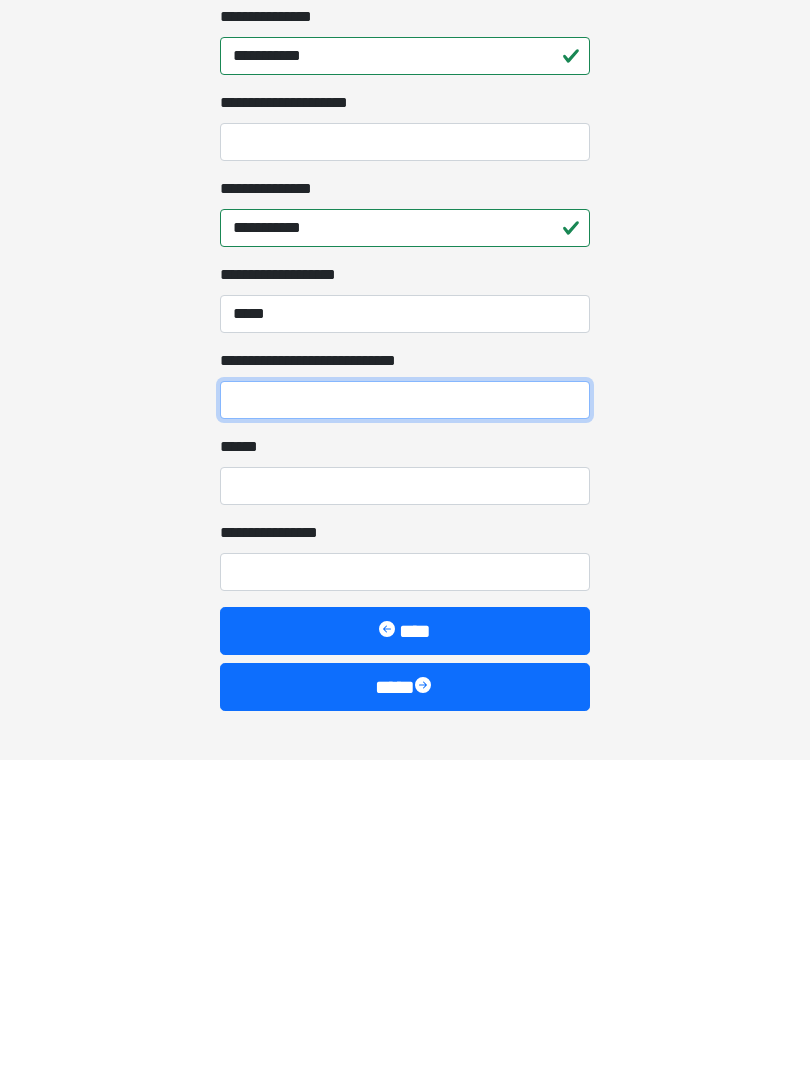 click on "**********" at bounding box center [405, 720] 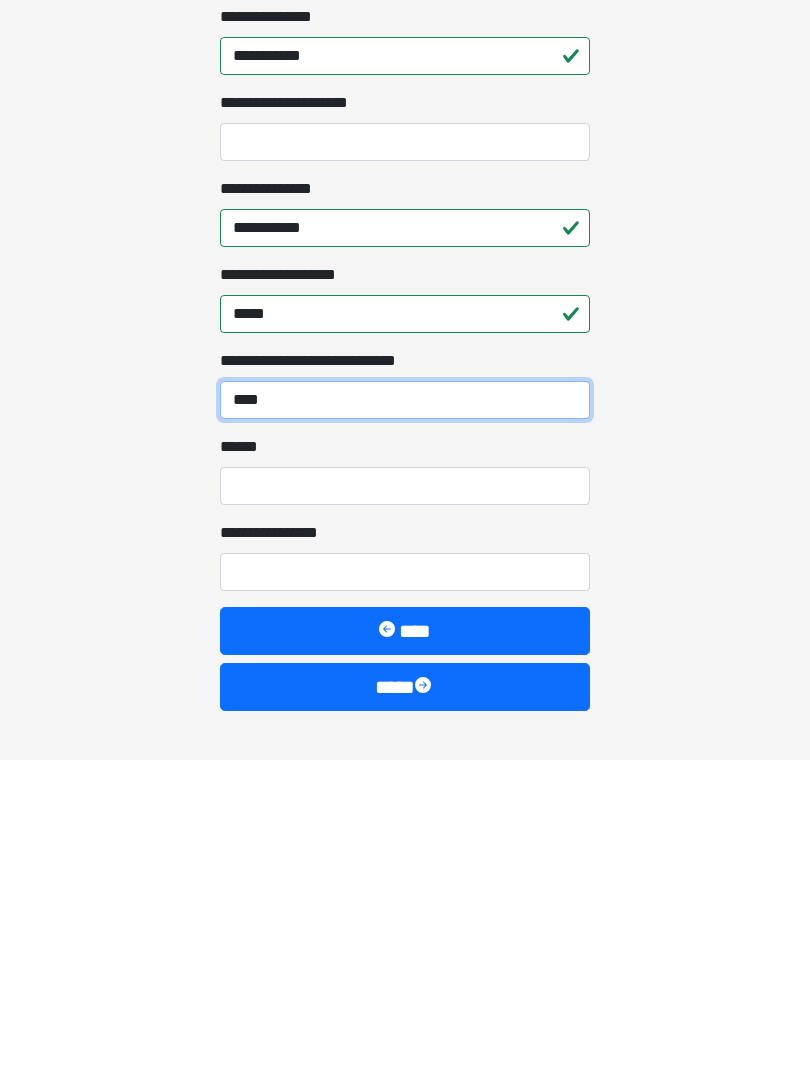 type on "****" 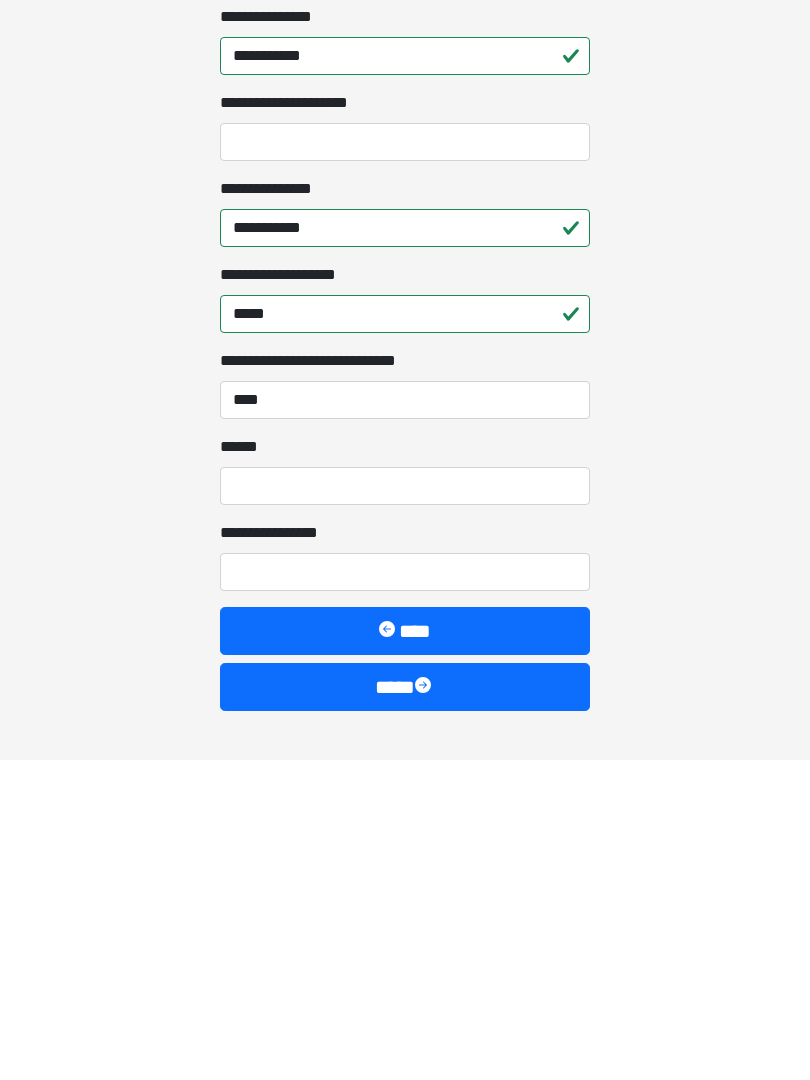 click on "**** *" at bounding box center (405, 806) 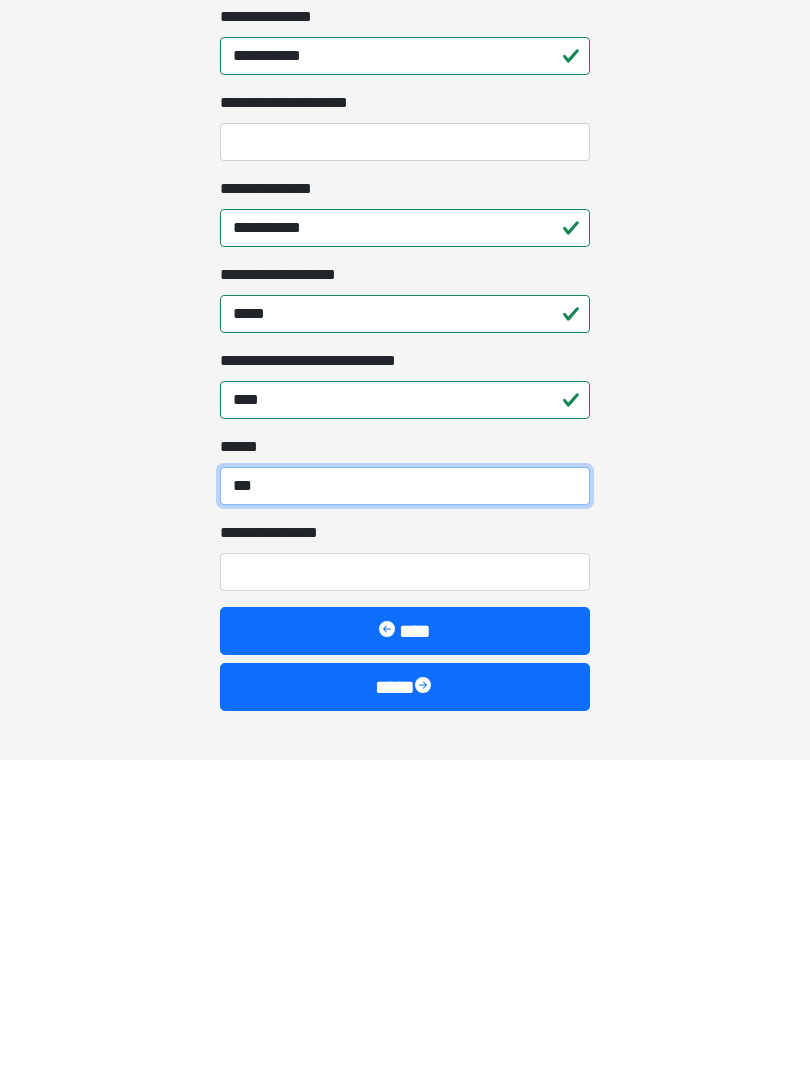 type on "***" 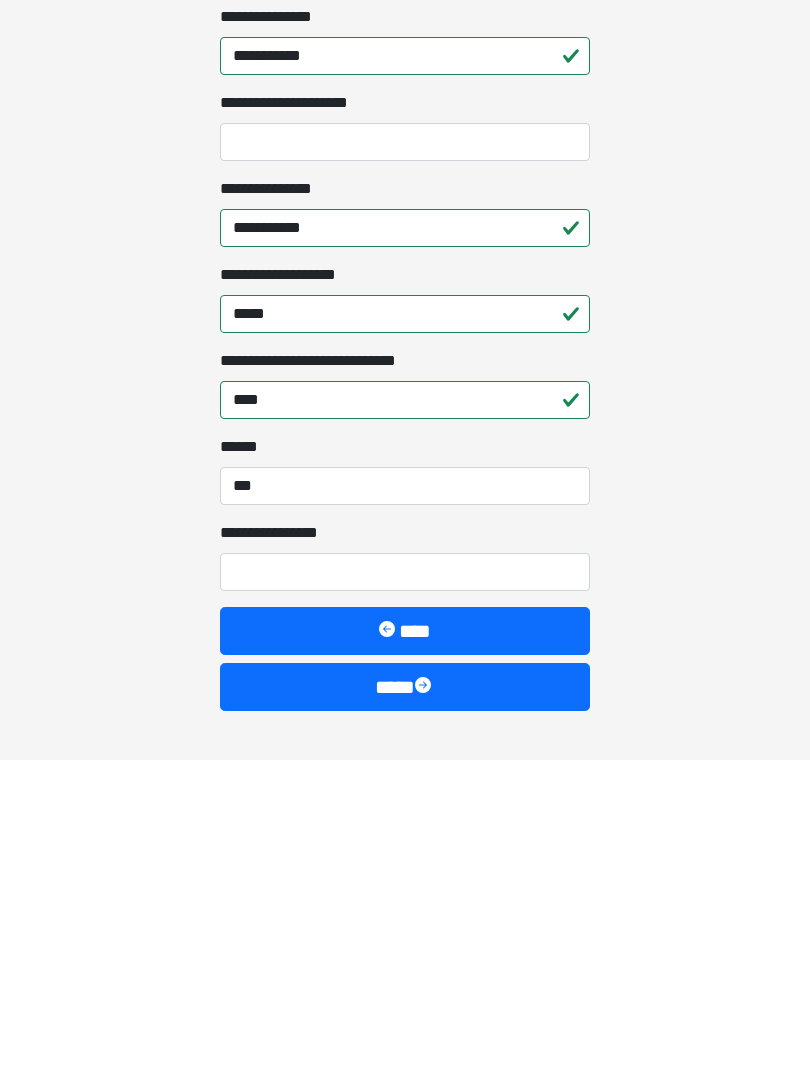 click on "**********" at bounding box center [405, 892] 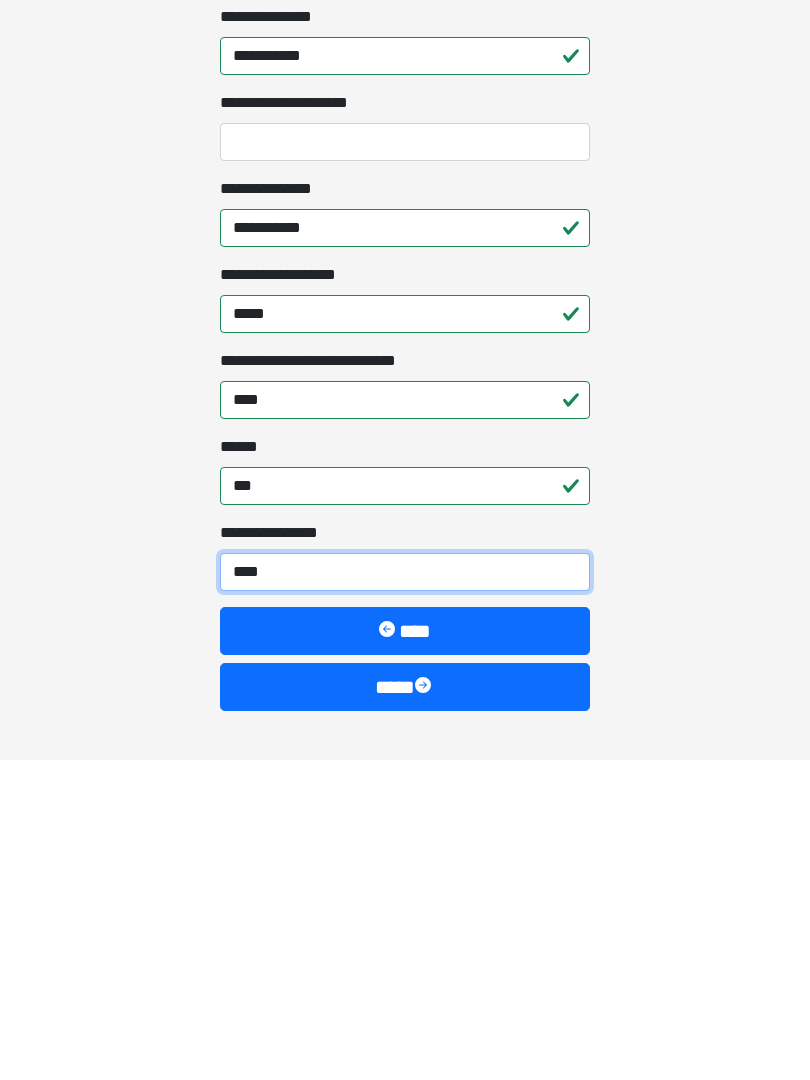 type on "*****" 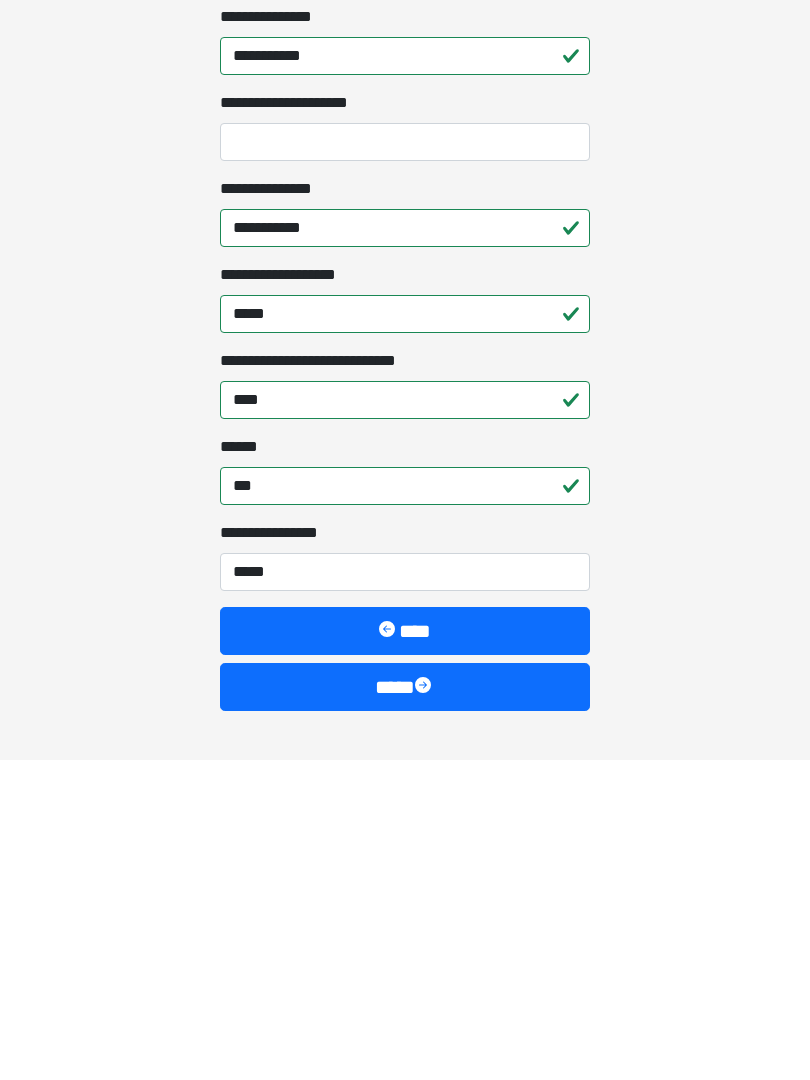 click on "****" at bounding box center (405, 1007) 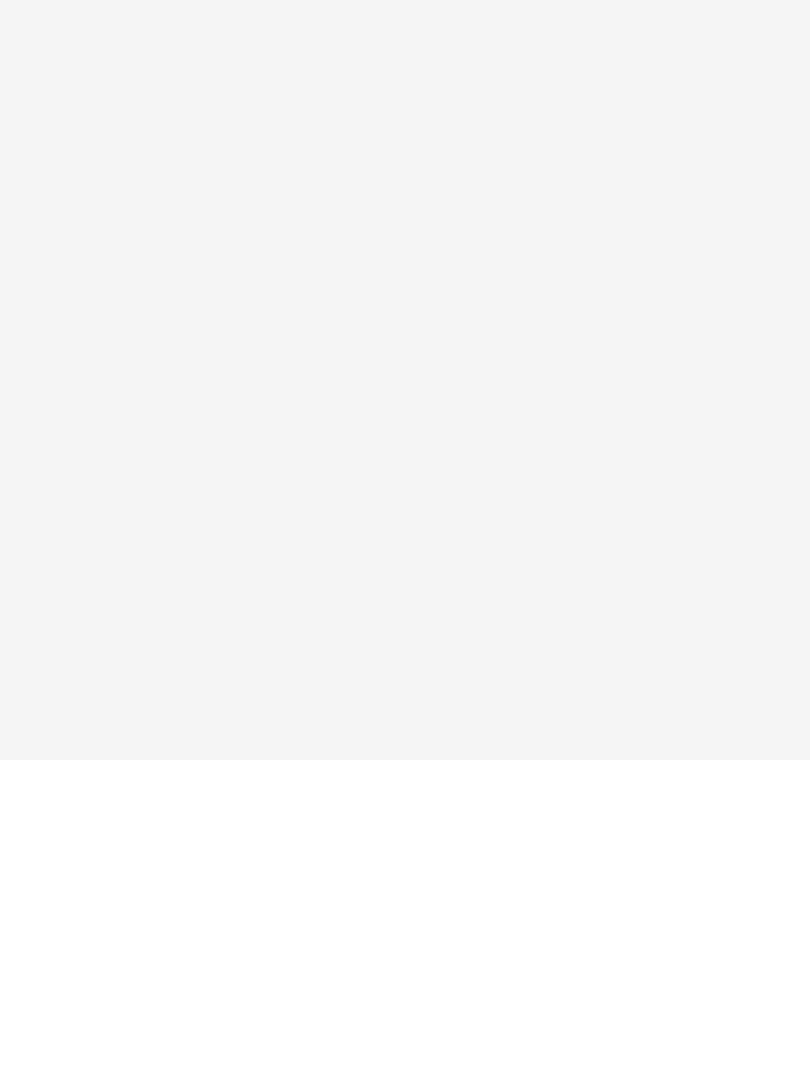 scroll, scrollTop: 0, scrollLeft: 0, axis: both 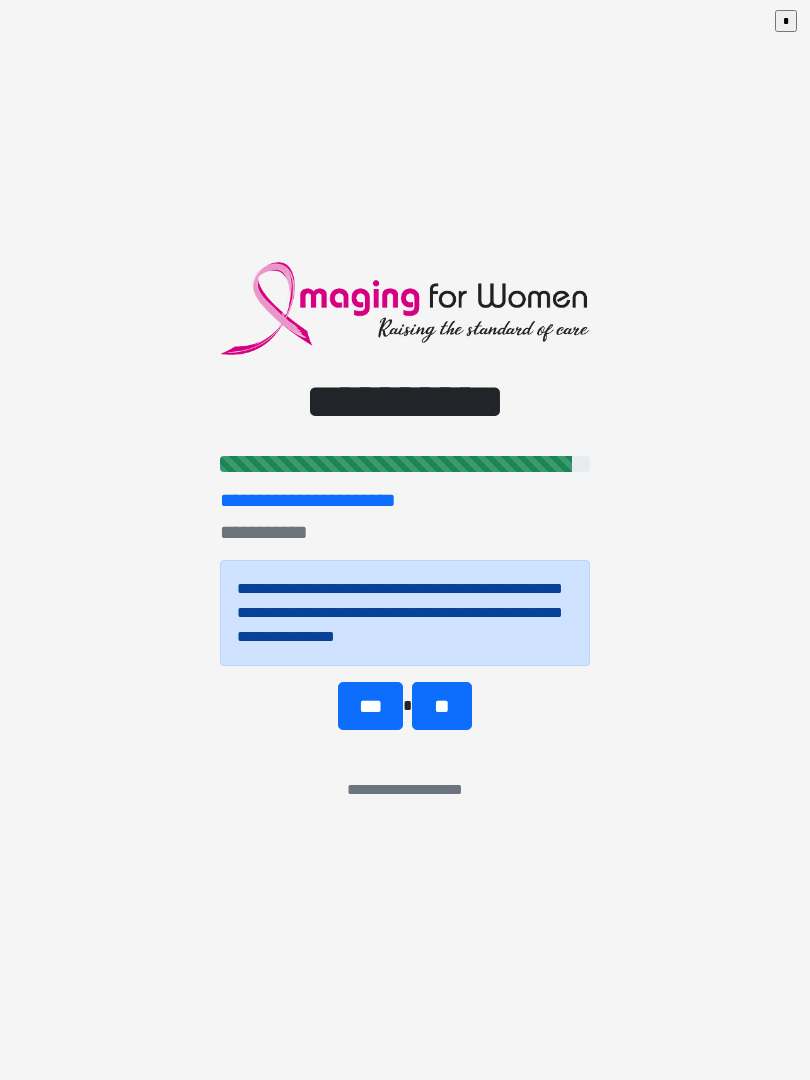click on "***" at bounding box center [370, 706] 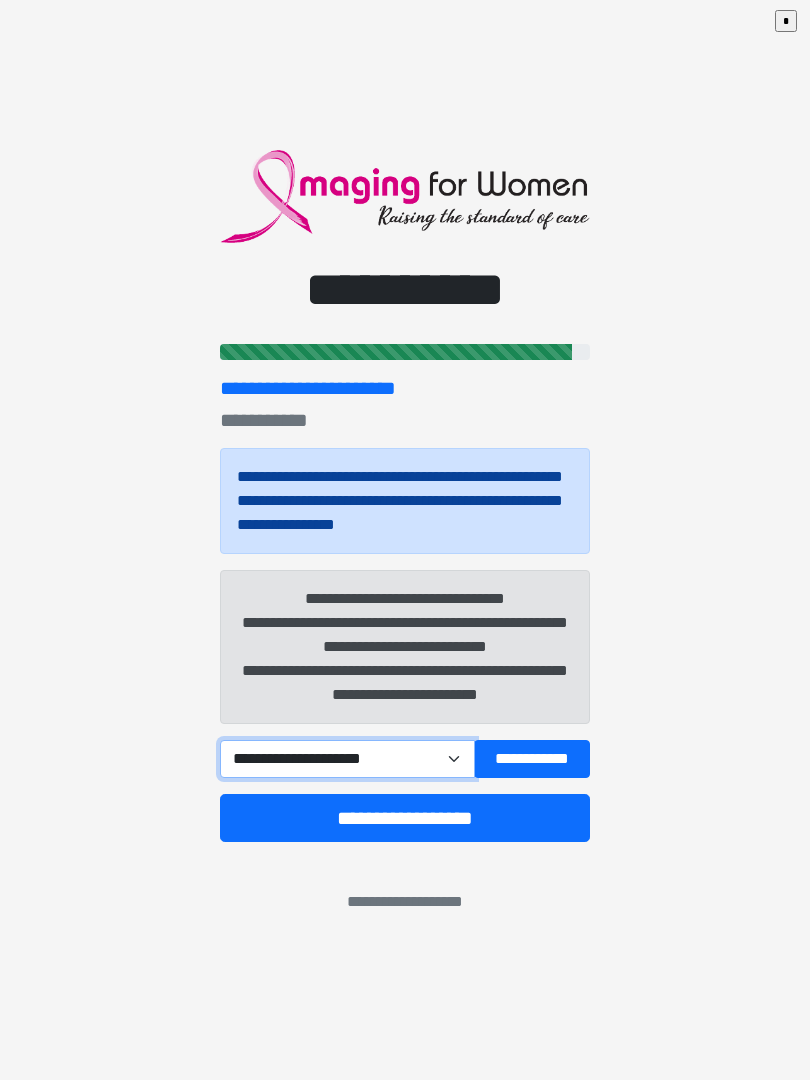 click on "**********" at bounding box center (347, 759) 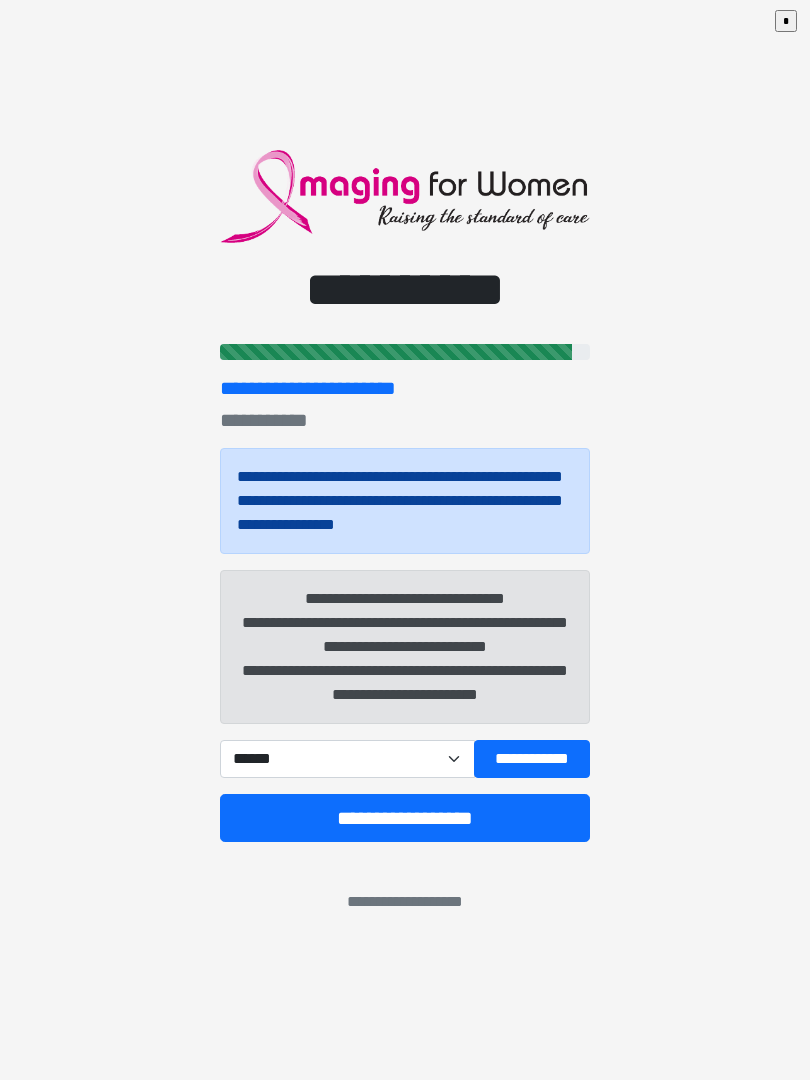 click on "**********" at bounding box center [405, 818] 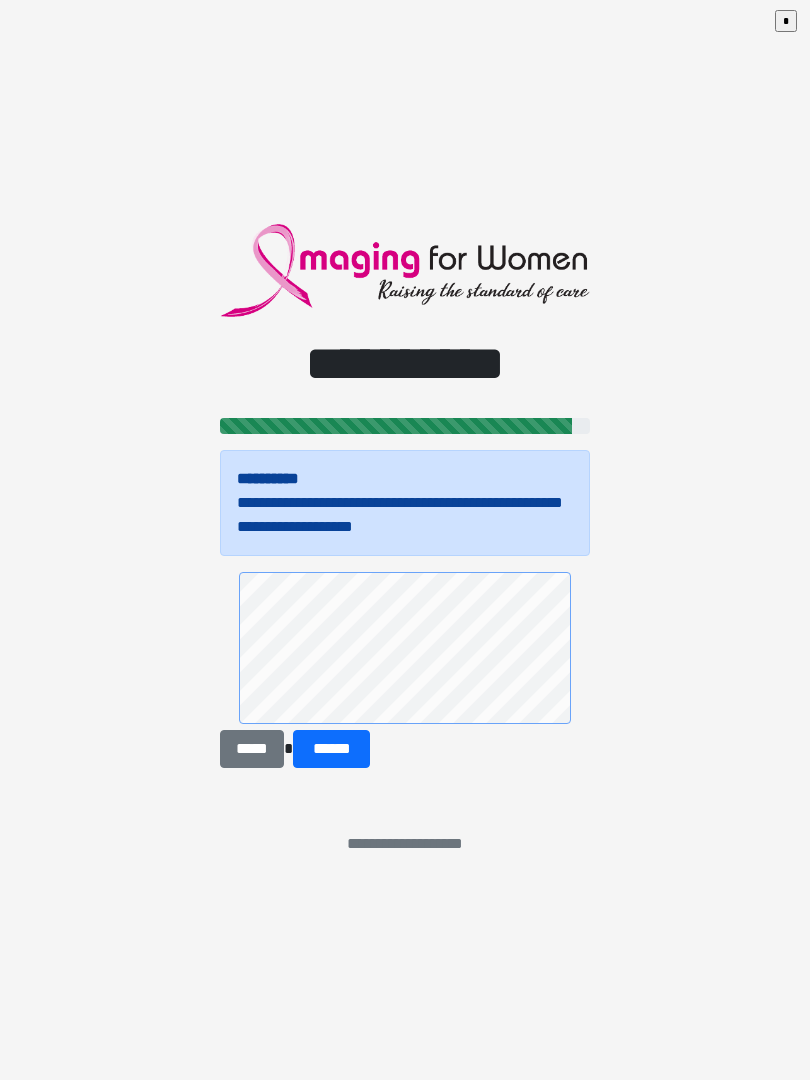click on "******" at bounding box center [331, 749] 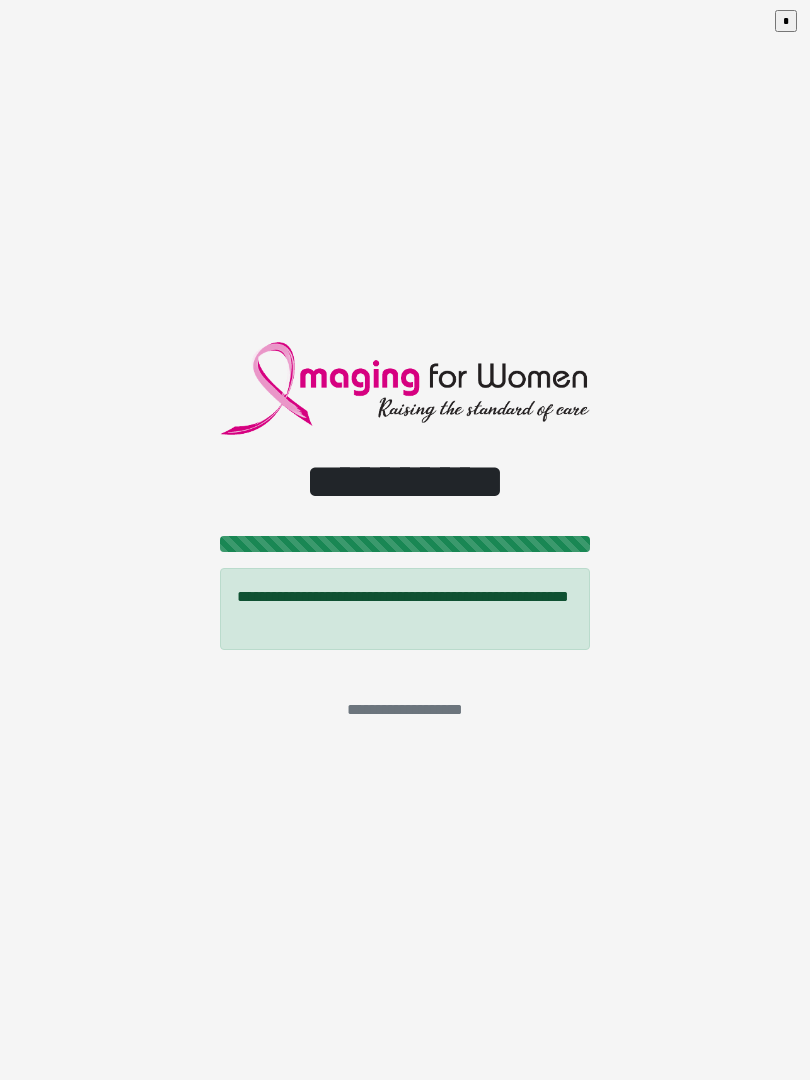click on "*" at bounding box center [786, 21] 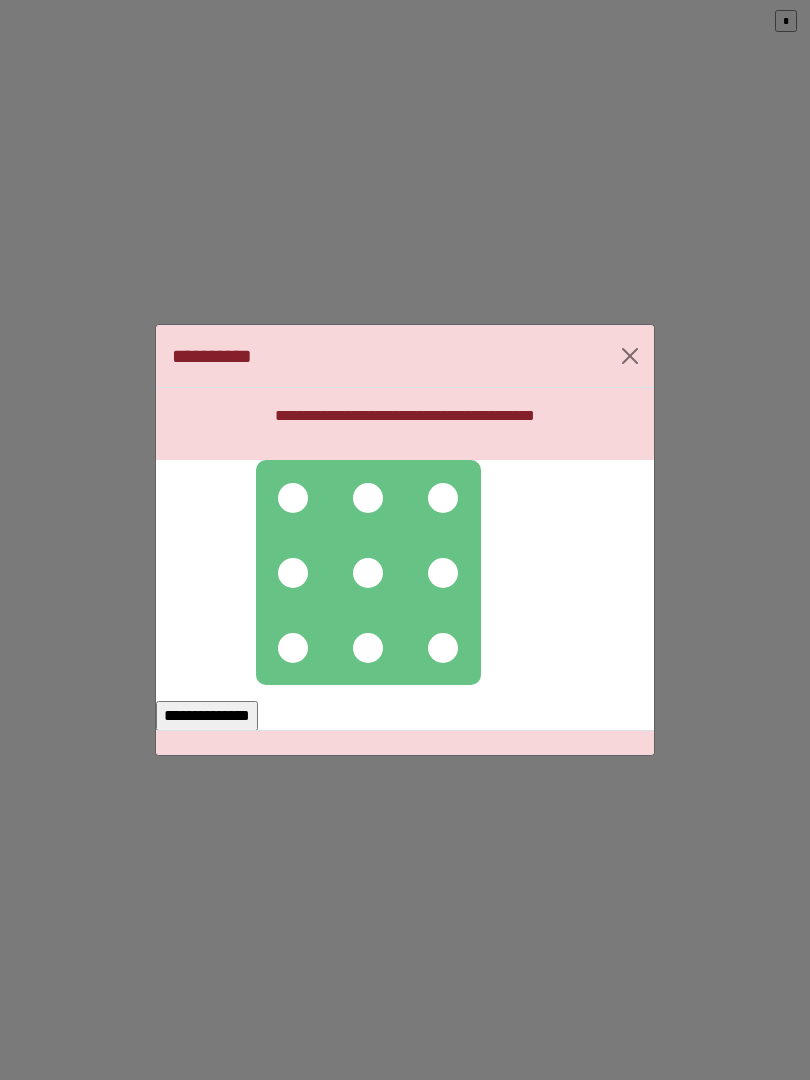 click at bounding box center (368, 573) 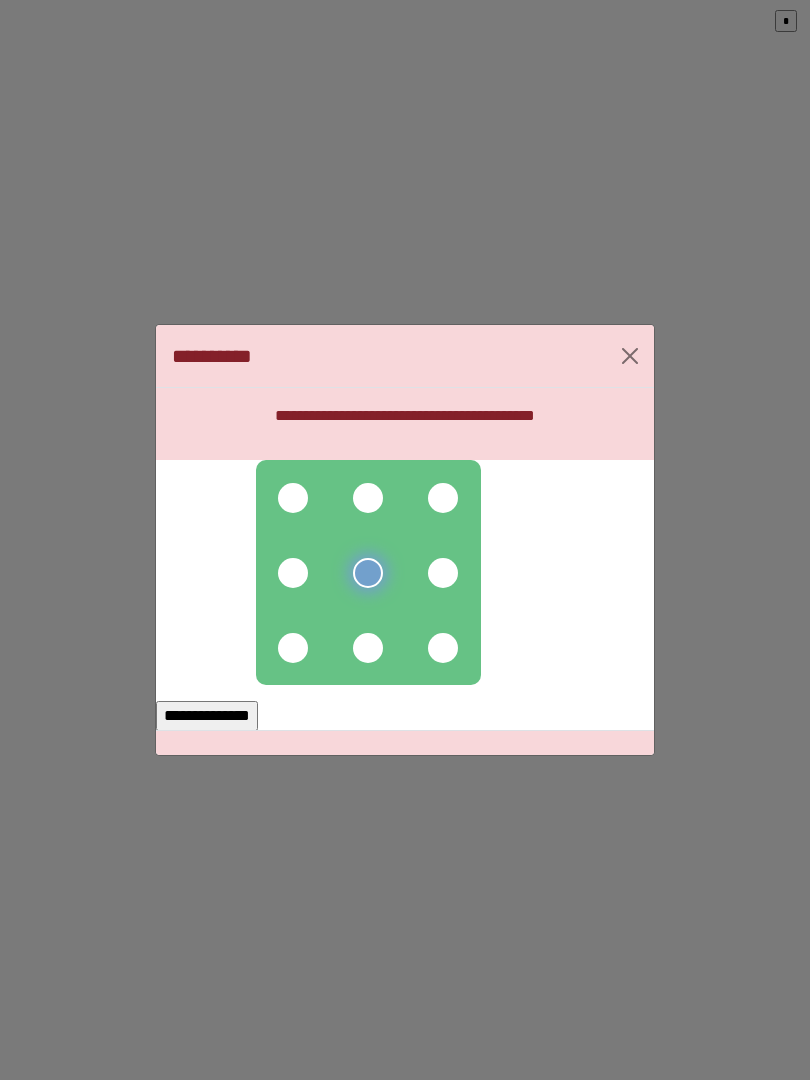 click at bounding box center (368, 498) 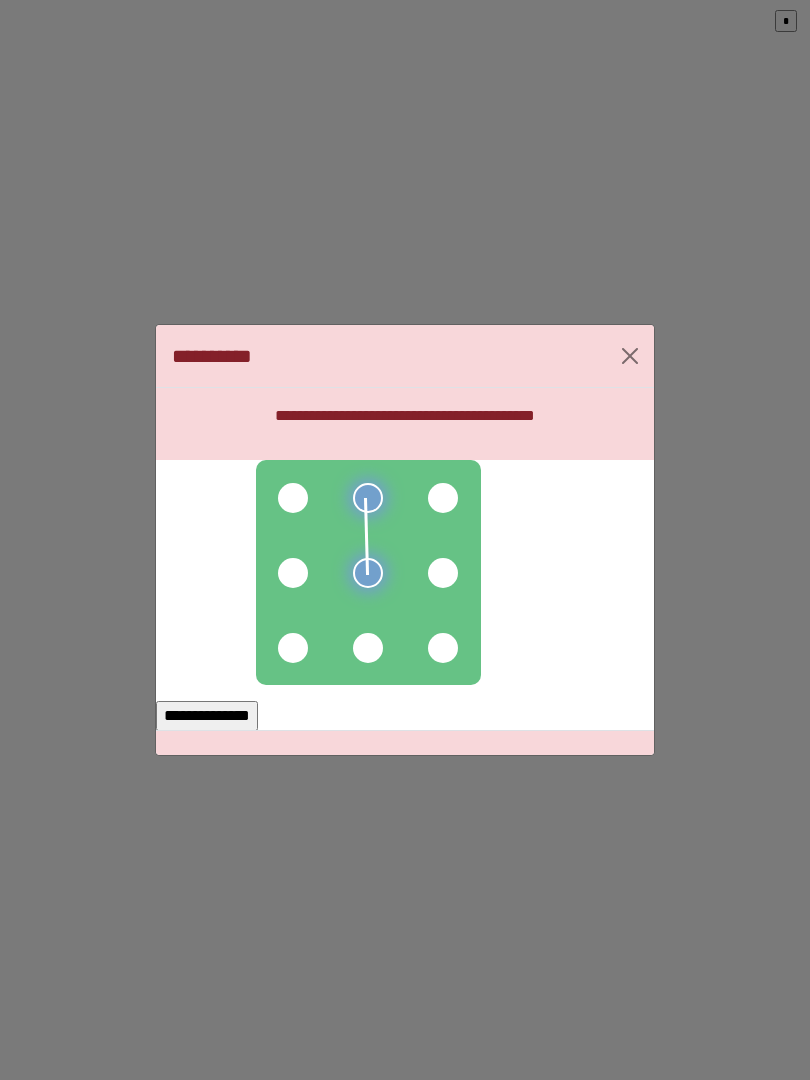 click at bounding box center (293, 498) 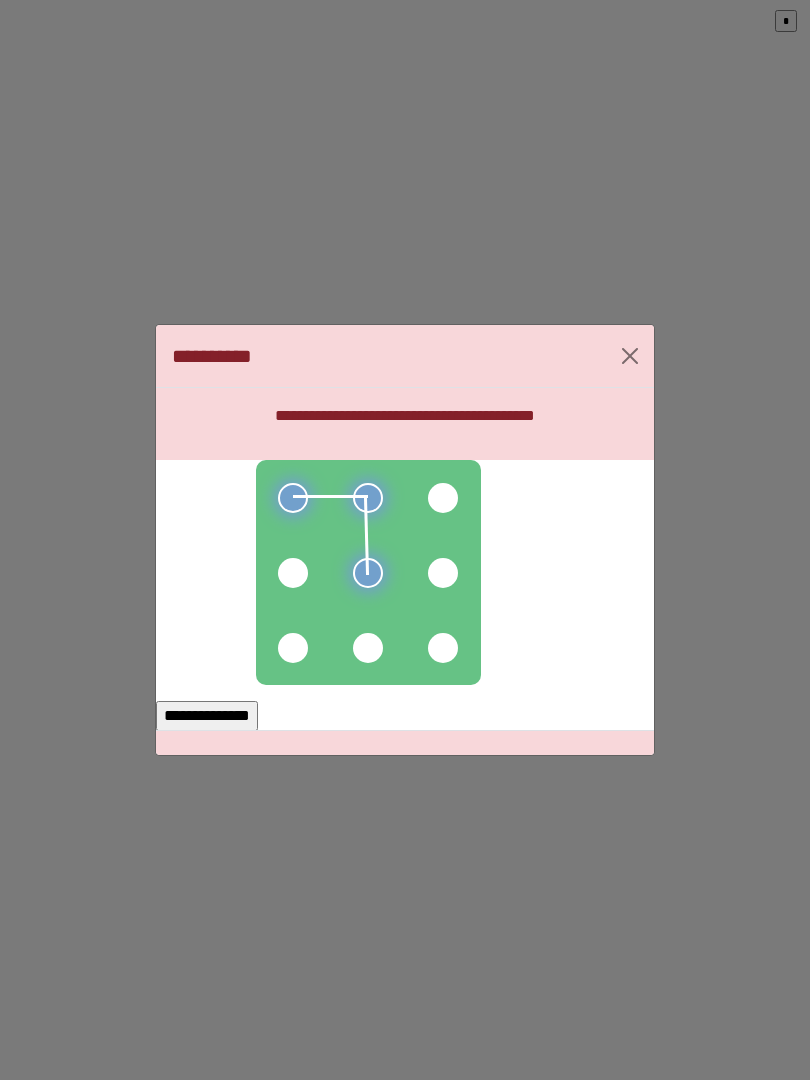 click at bounding box center (293, 573) 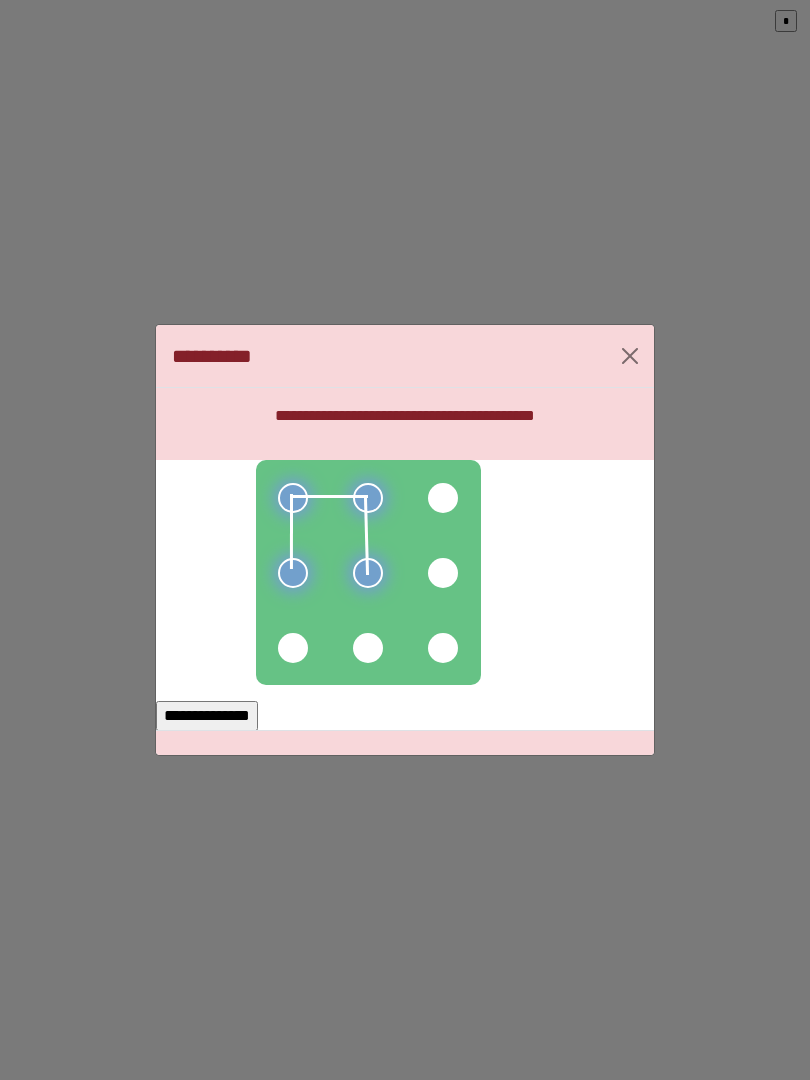 click at bounding box center [293, 648] 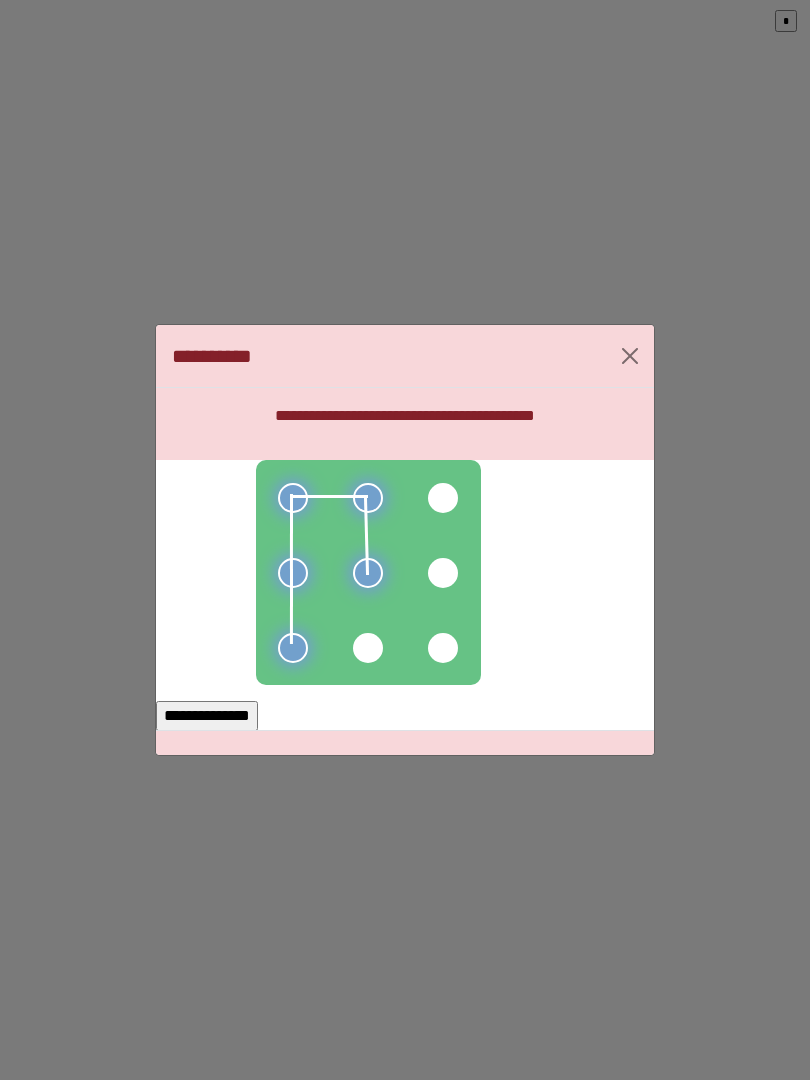 click on "**********" at bounding box center [207, 716] 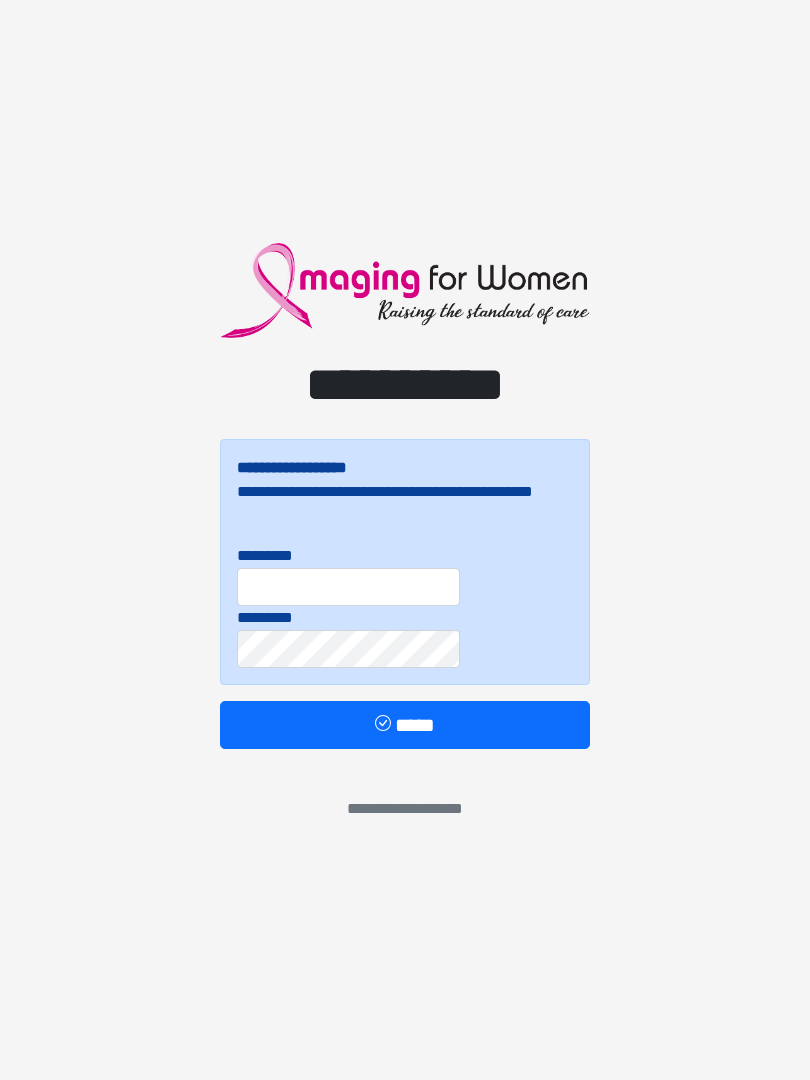 scroll, scrollTop: 0, scrollLeft: 0, axis: both 